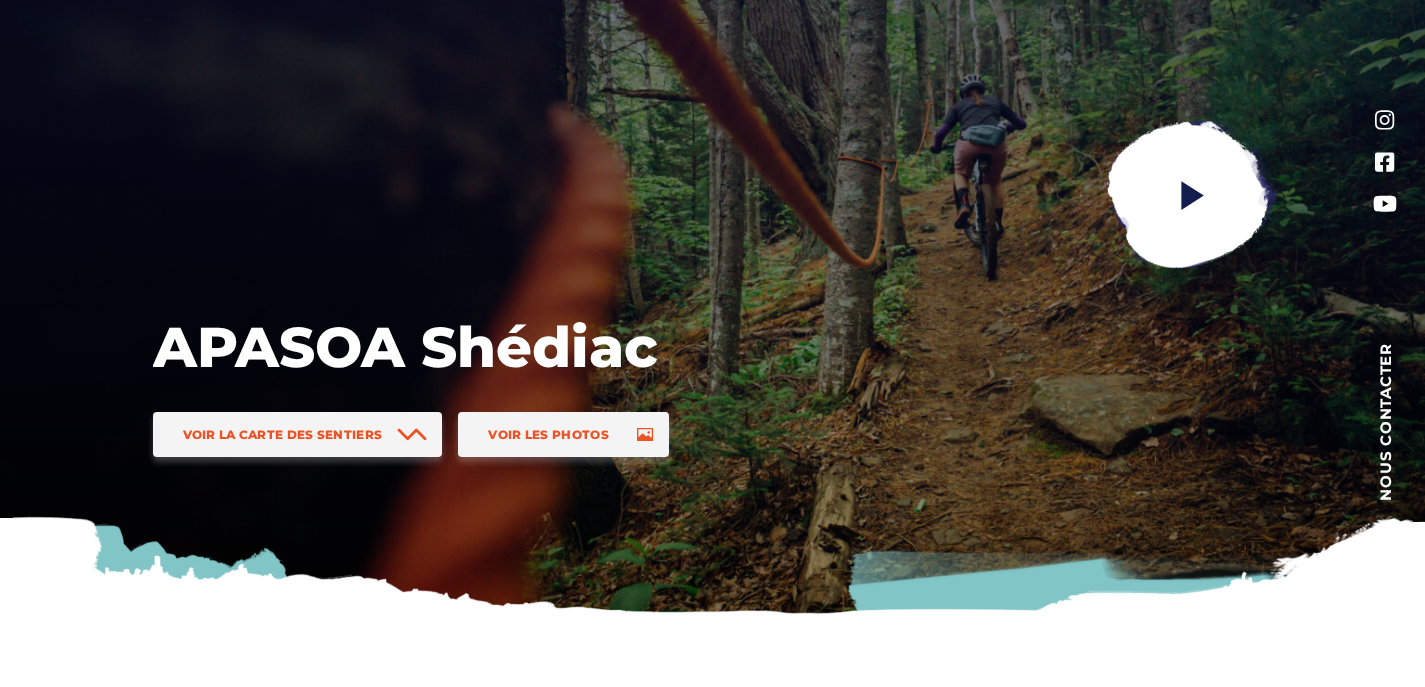 scroll, scrollTop: 200, scrollLeft: 0, axis: vertical 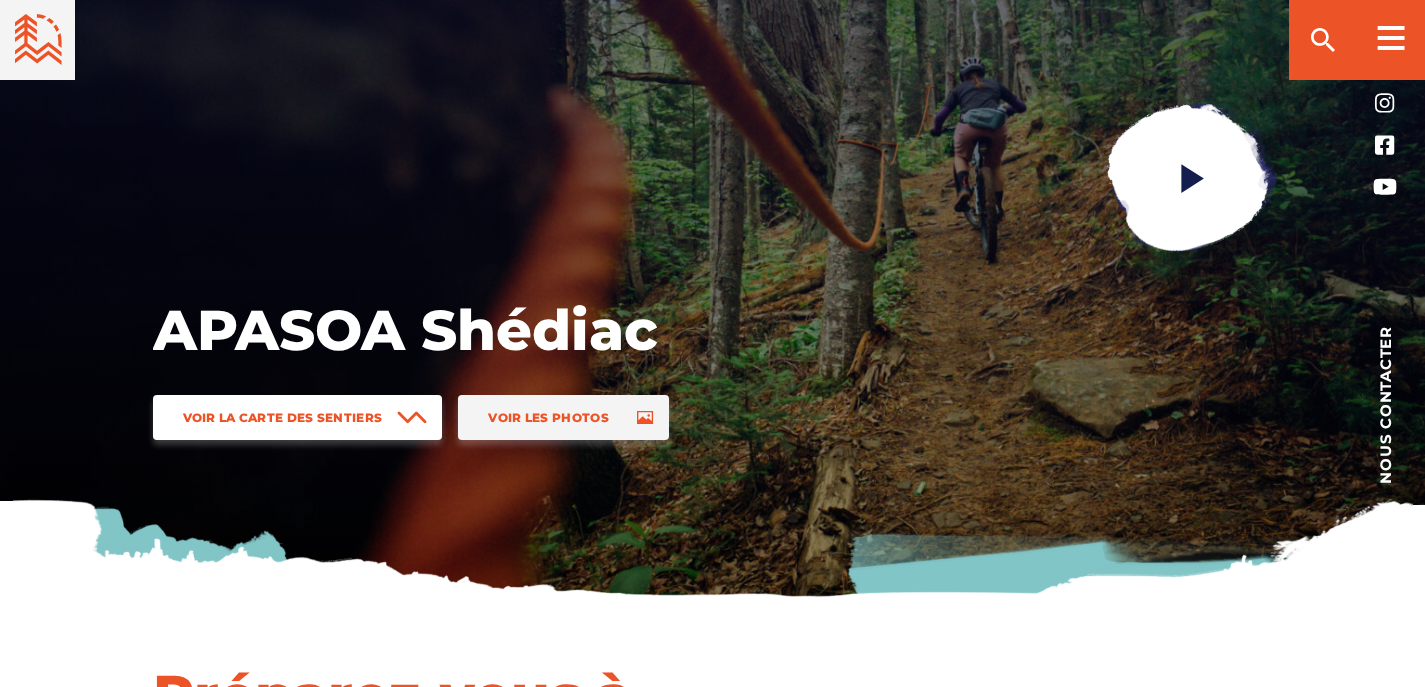 click on "Voir la carte des sentiers" at bounding box center (283, 417) 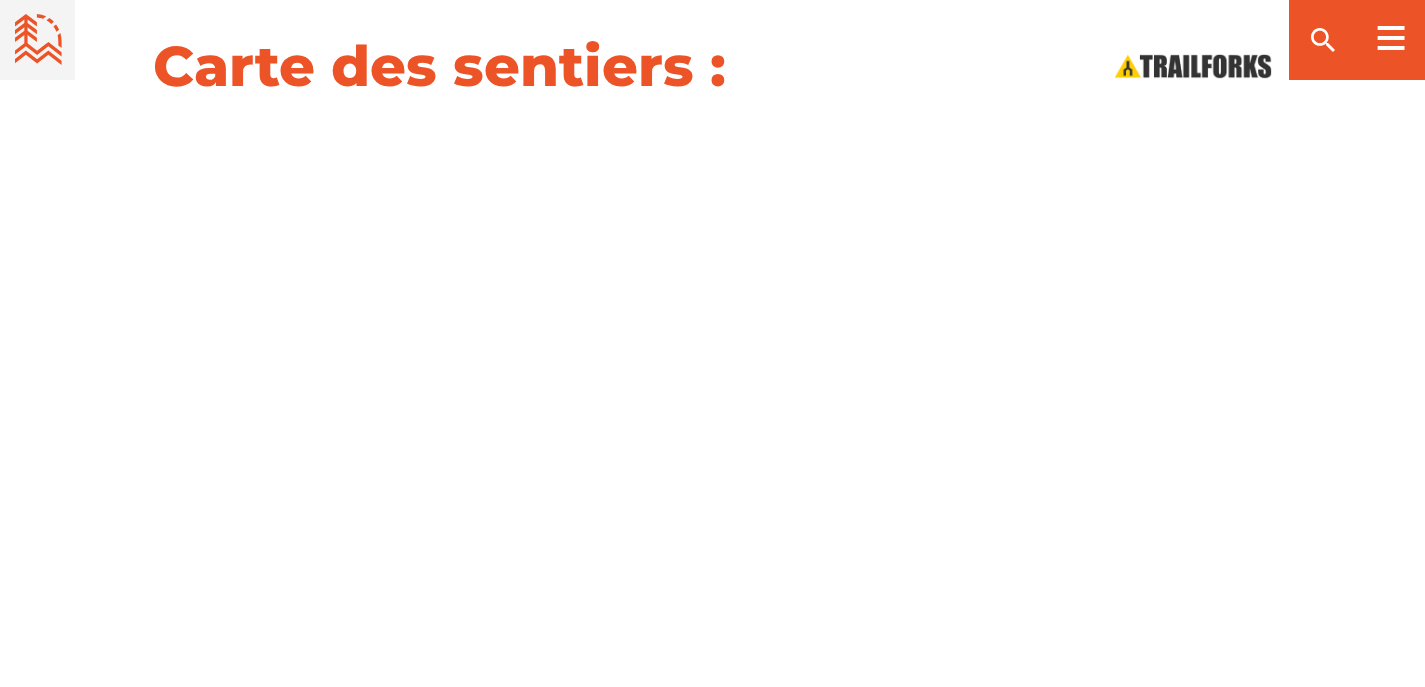 scroll, scrollTop: 2239, scrollLeft: 0, axis: vertical 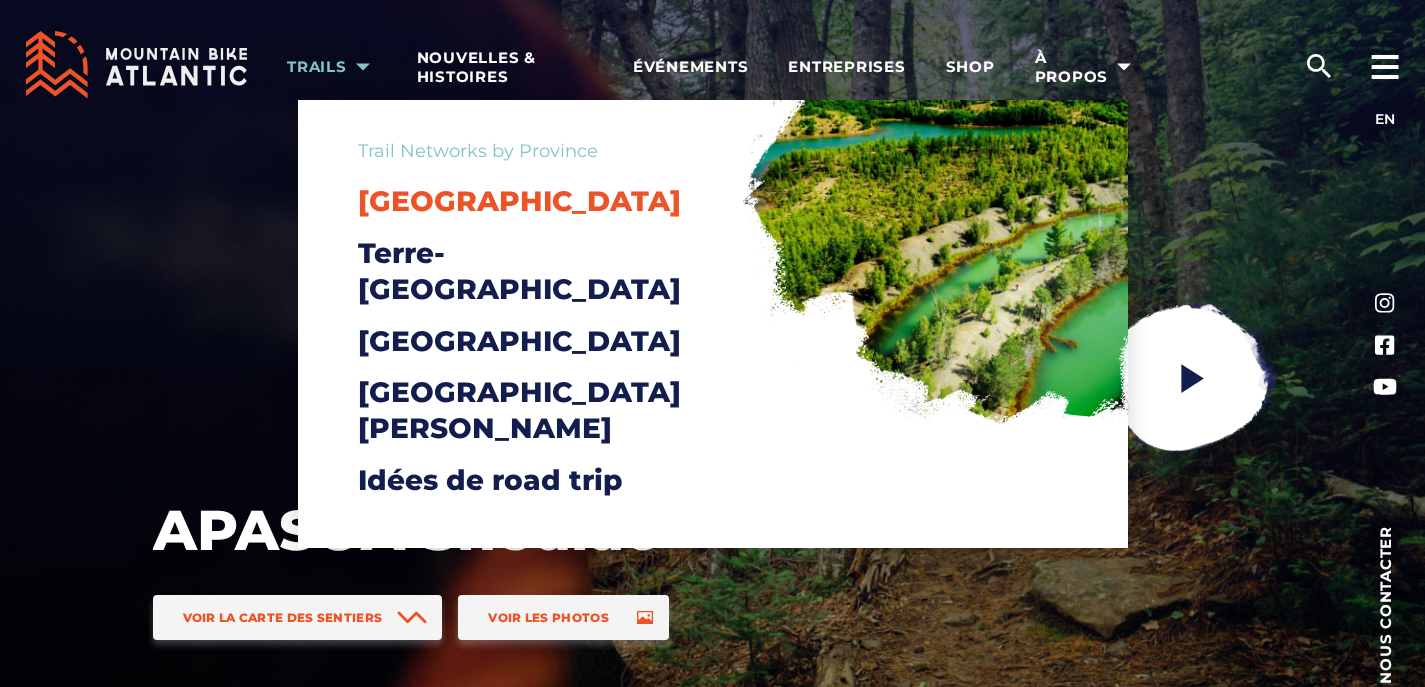 click on "[GEOGRAPHIC_DATA]" at bounding box center (519, 201) 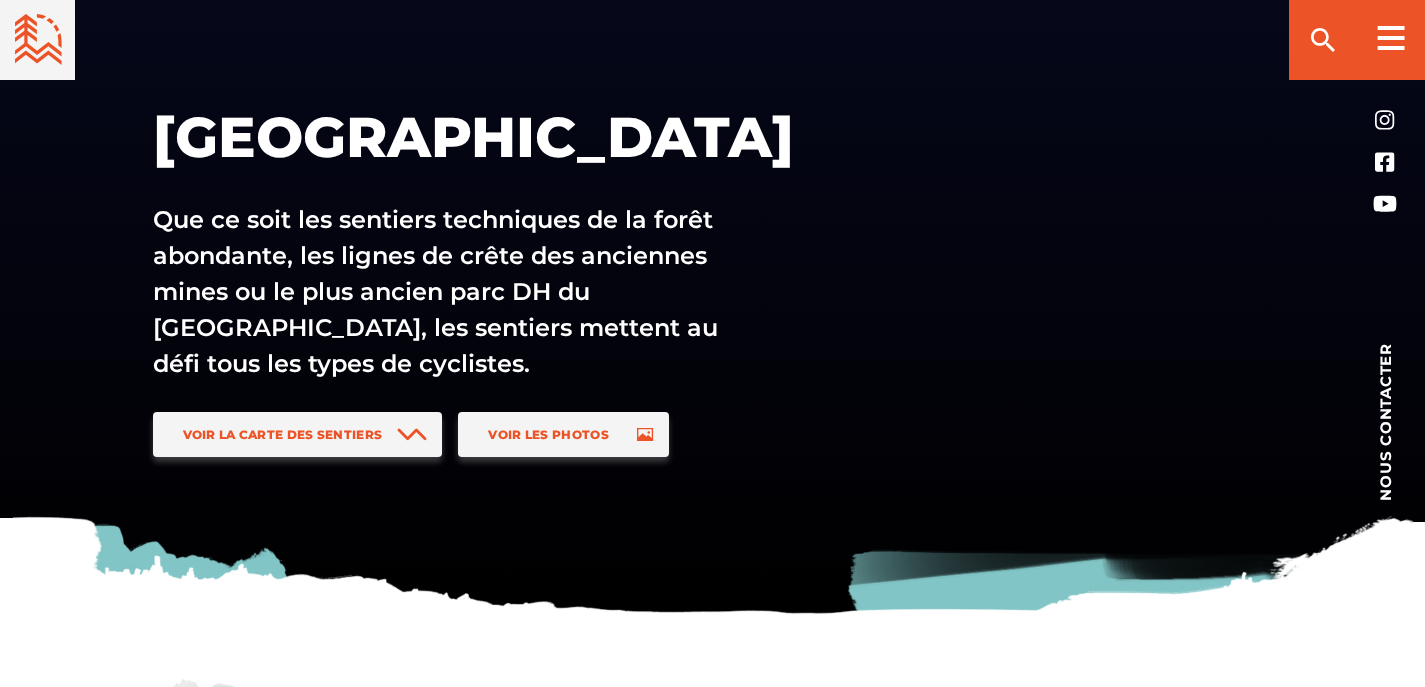 scroll, scrollTop: 200, scrollLeft: 0, axis: vertical 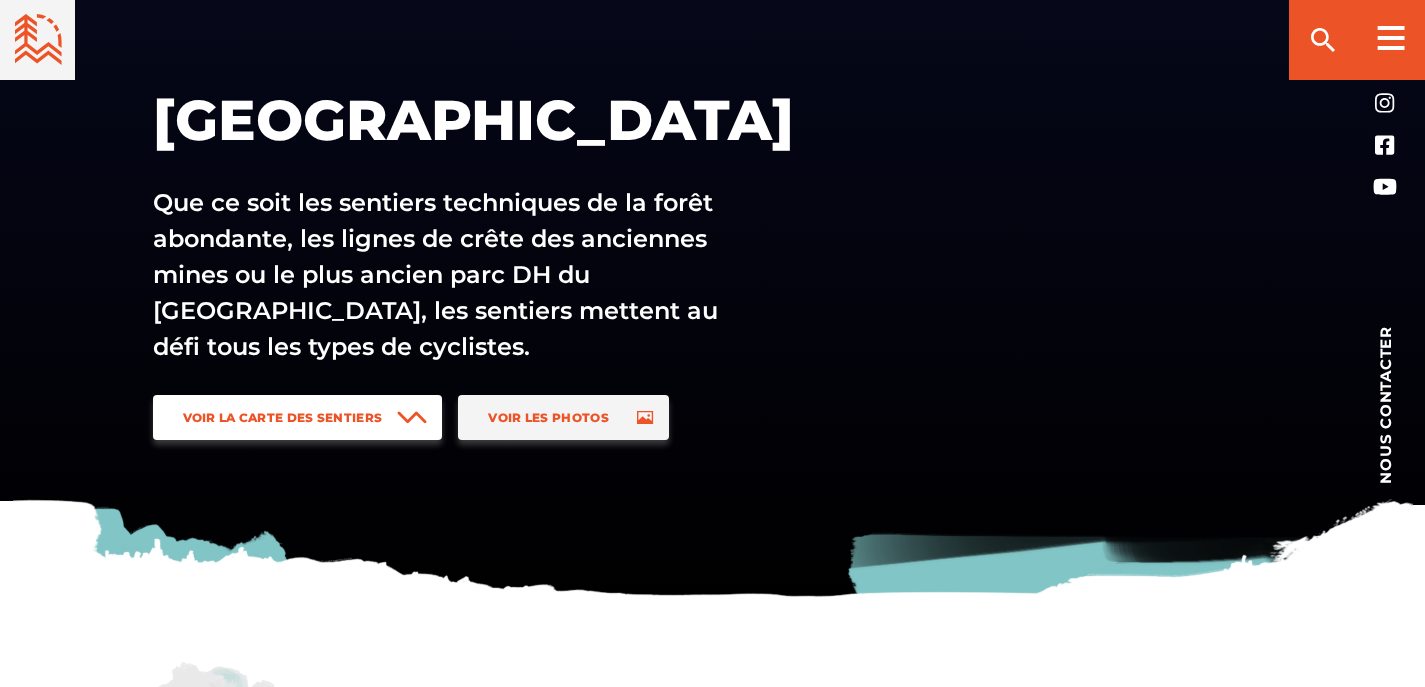click on "Voir la carte des sentiers" at bounding box center (283, 417) 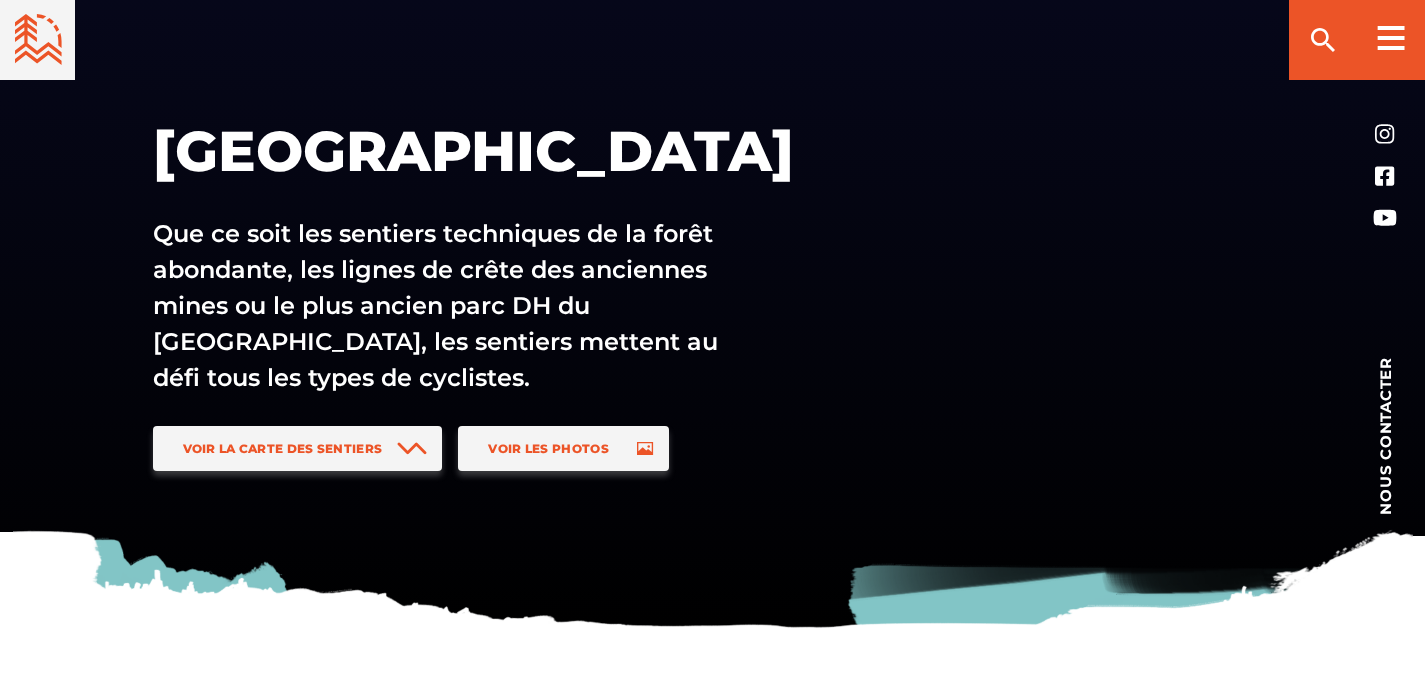 scroll, scrollTop: 0, scrollLeft: 0, axis: both 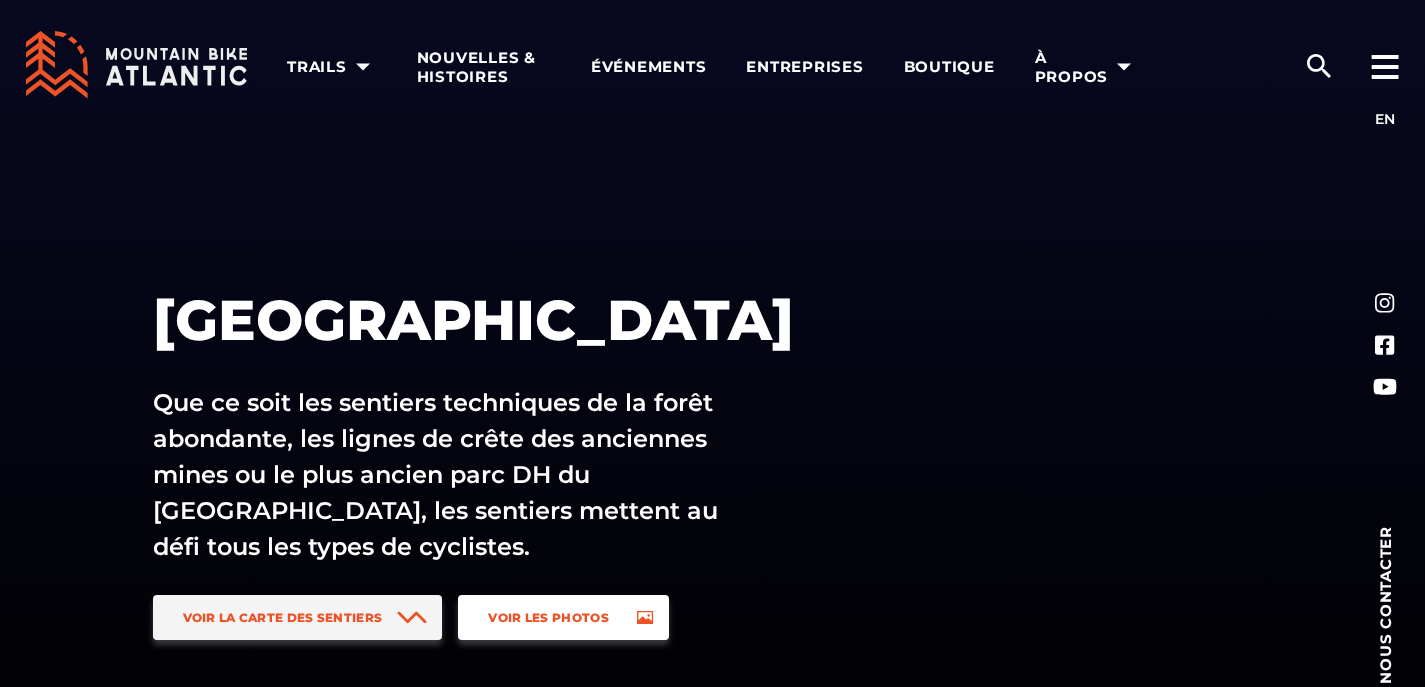 click on "Voir les photos" at bounding box center (548, 617) 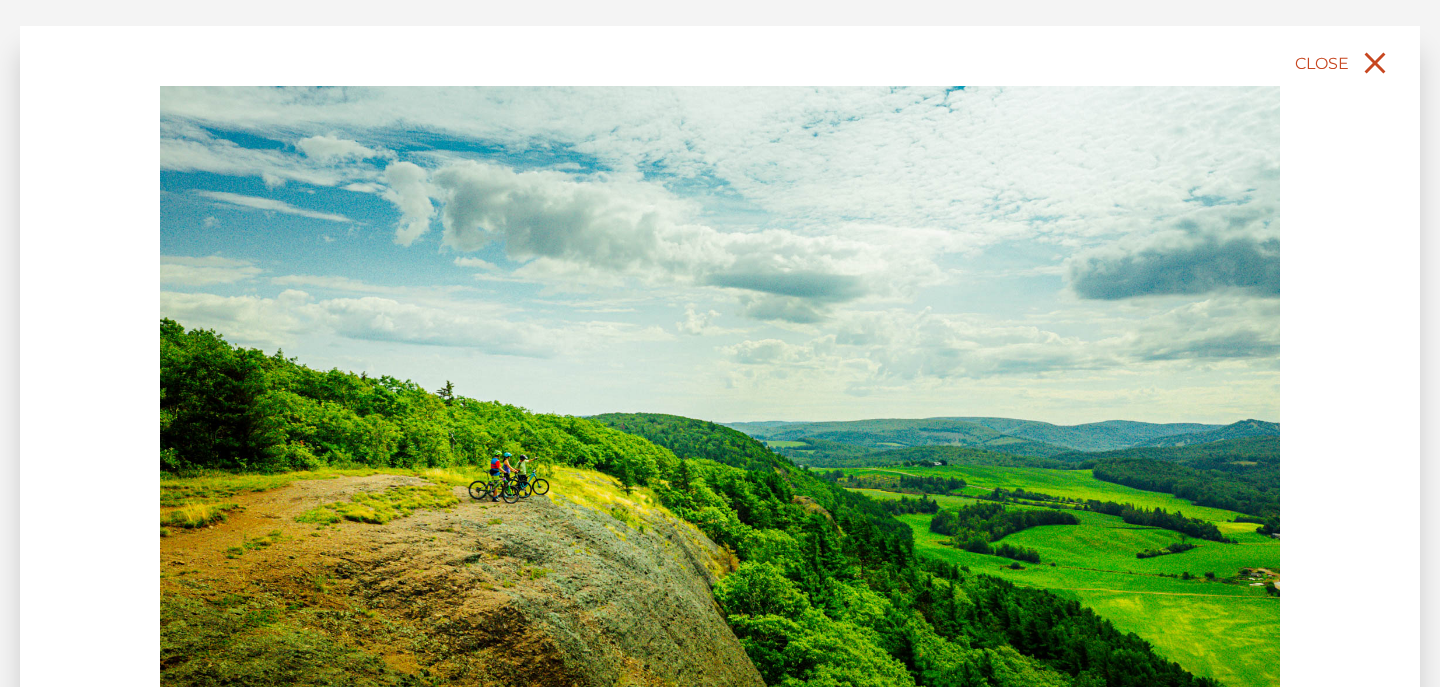 click 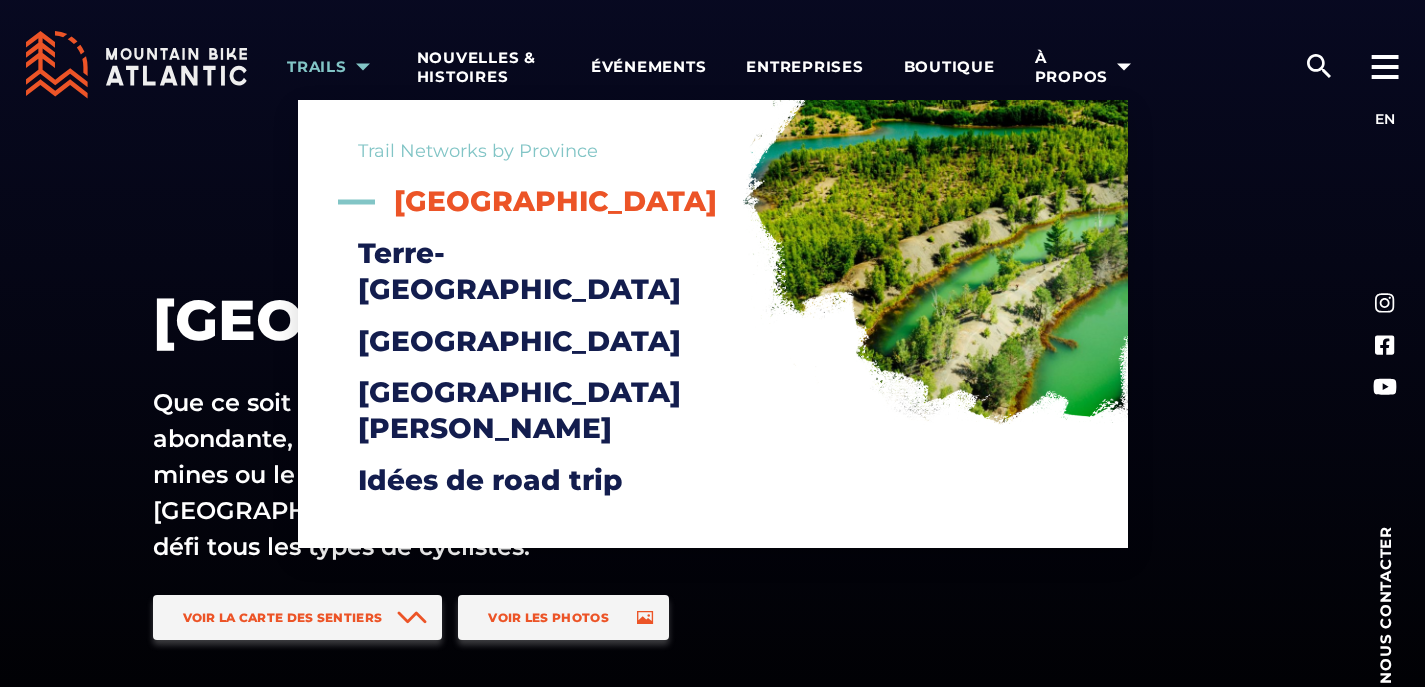 click on "[GEOGRAPHIC_DATA]" at bounding box center (555, 201) 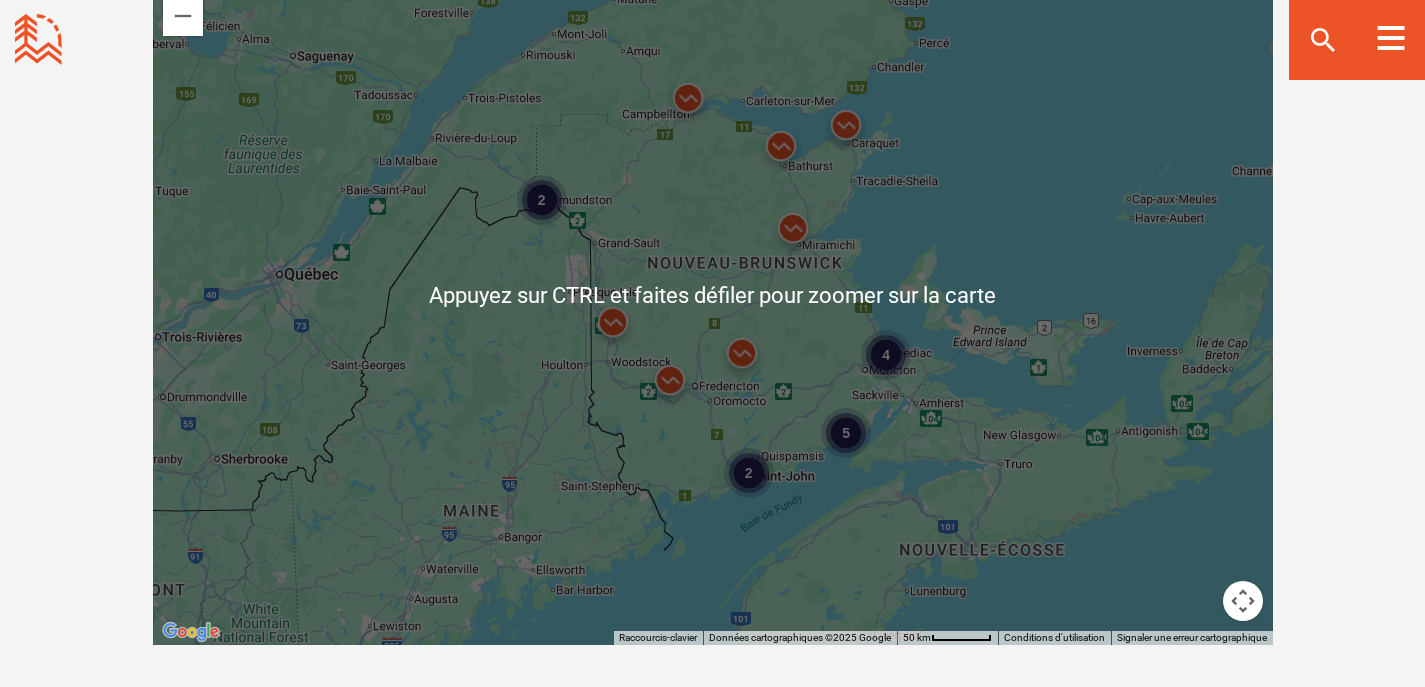 scroll, scrollTop: 2000, scrollLeft: 0, axis: vertical 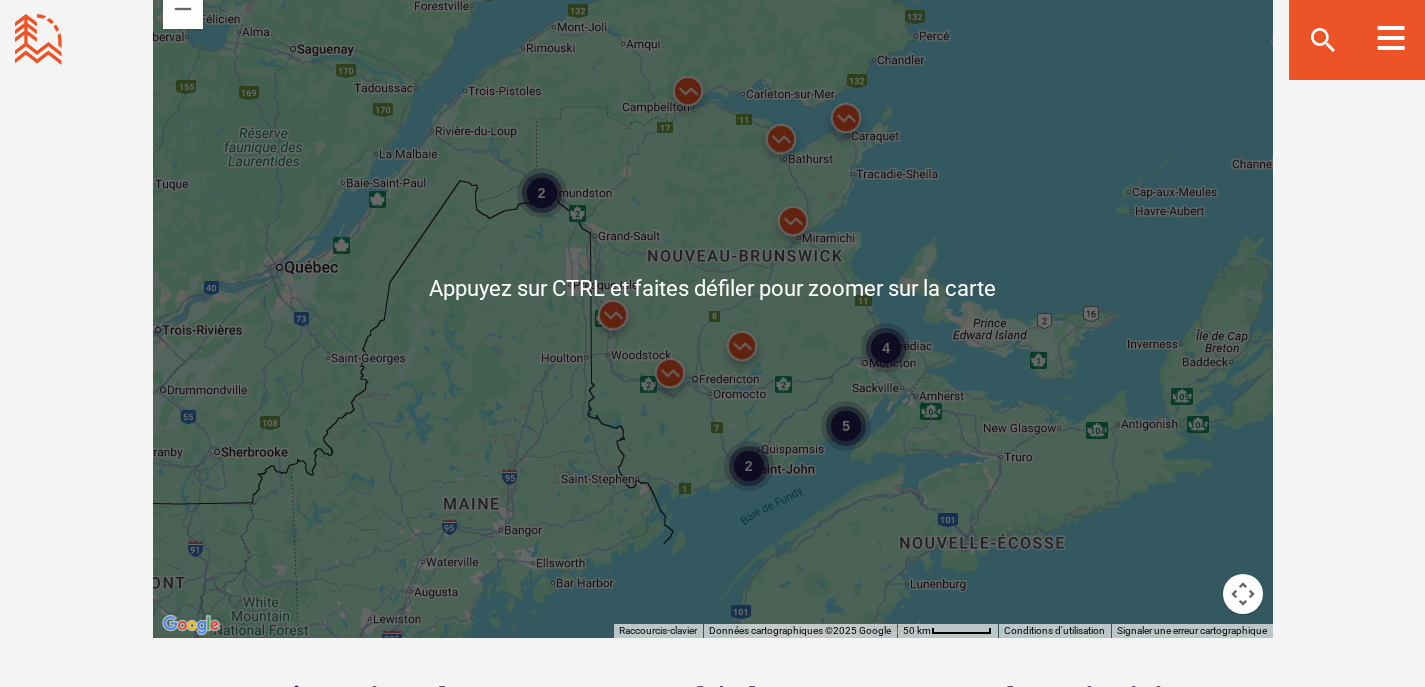 click on "4" at bounding box center [886, 347] 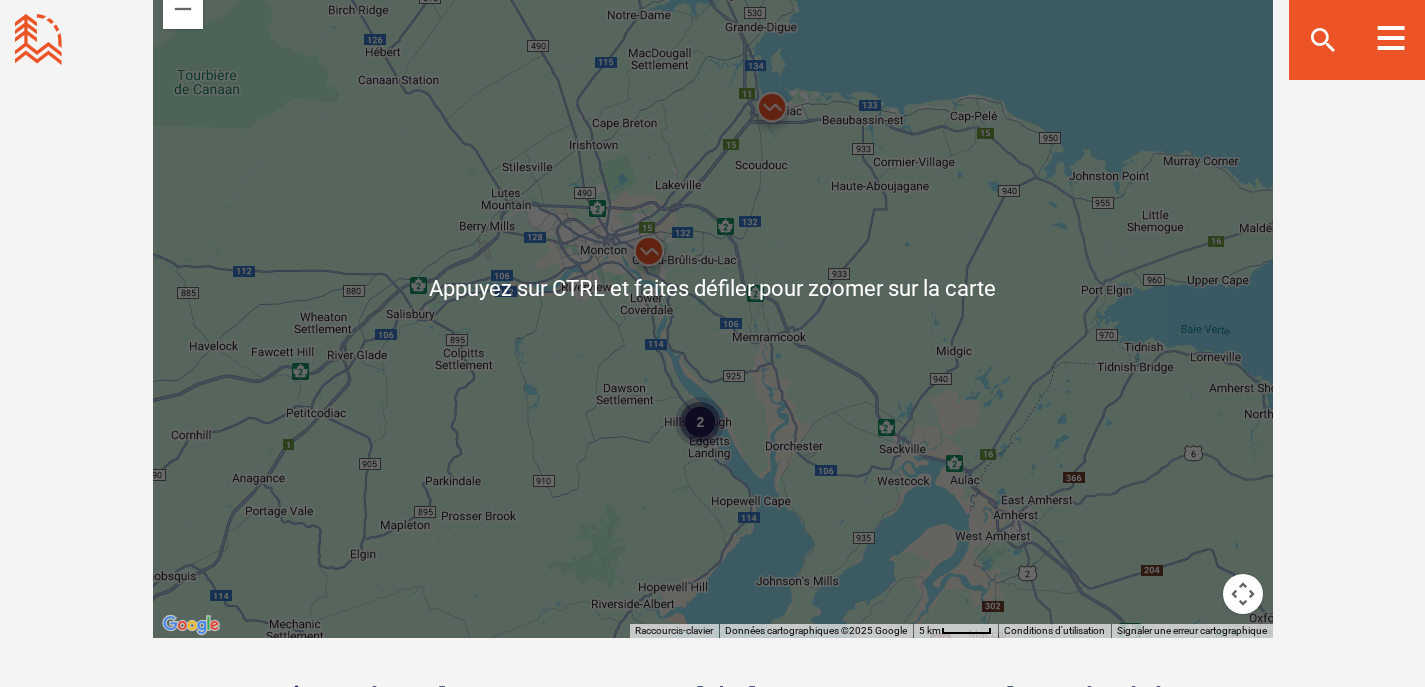 scroll, scrollTop: 1900, scrollLeft: 0, axis: vertical 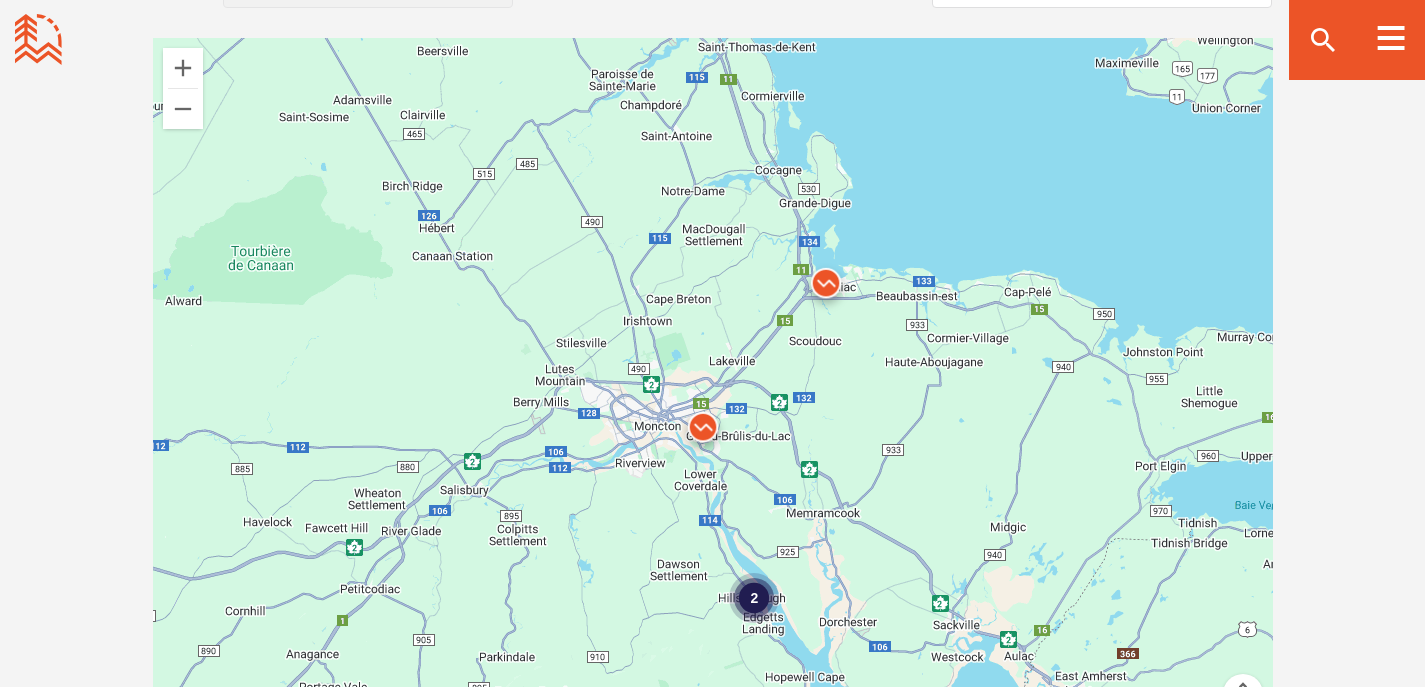 drag, startPoint x: 863, startPoint y: 296, endPoint x: 918, endPoint y: 370, distance: 92.20087 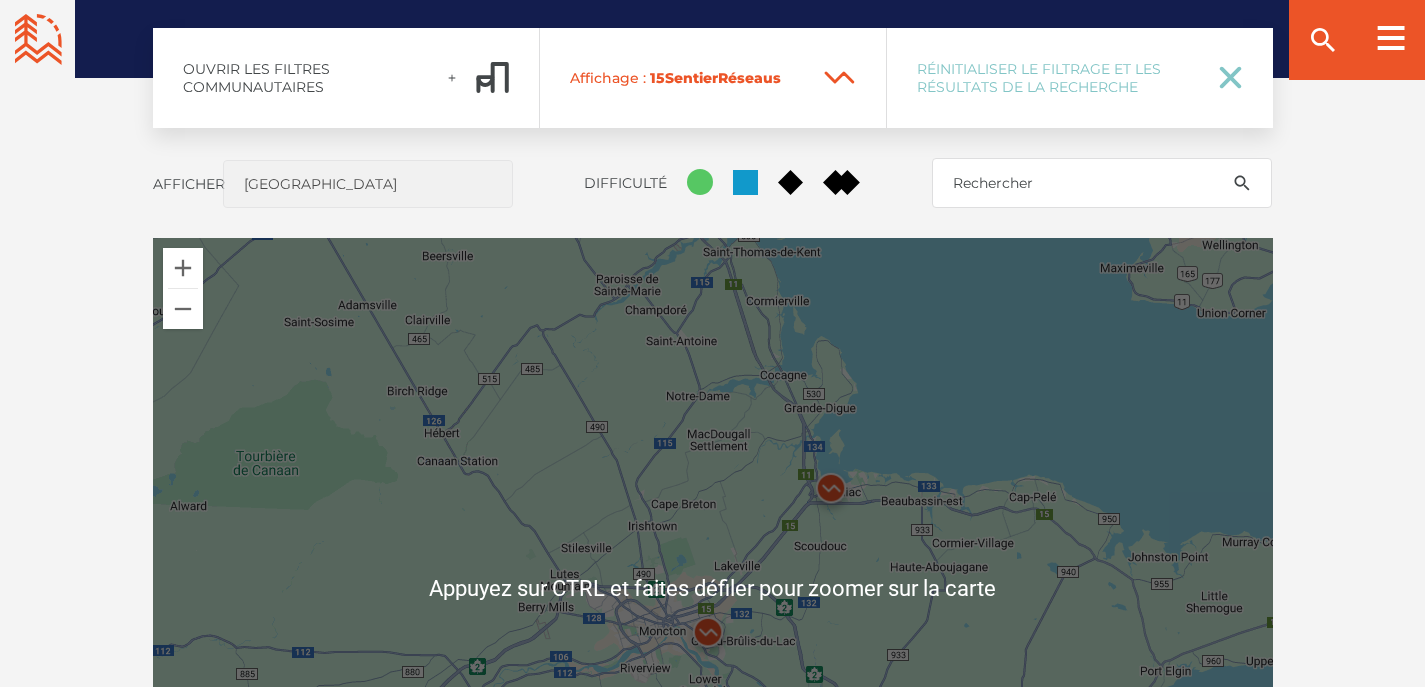 scroll, scrollTop: 1800, scrollLeft: 0, axis: vertical 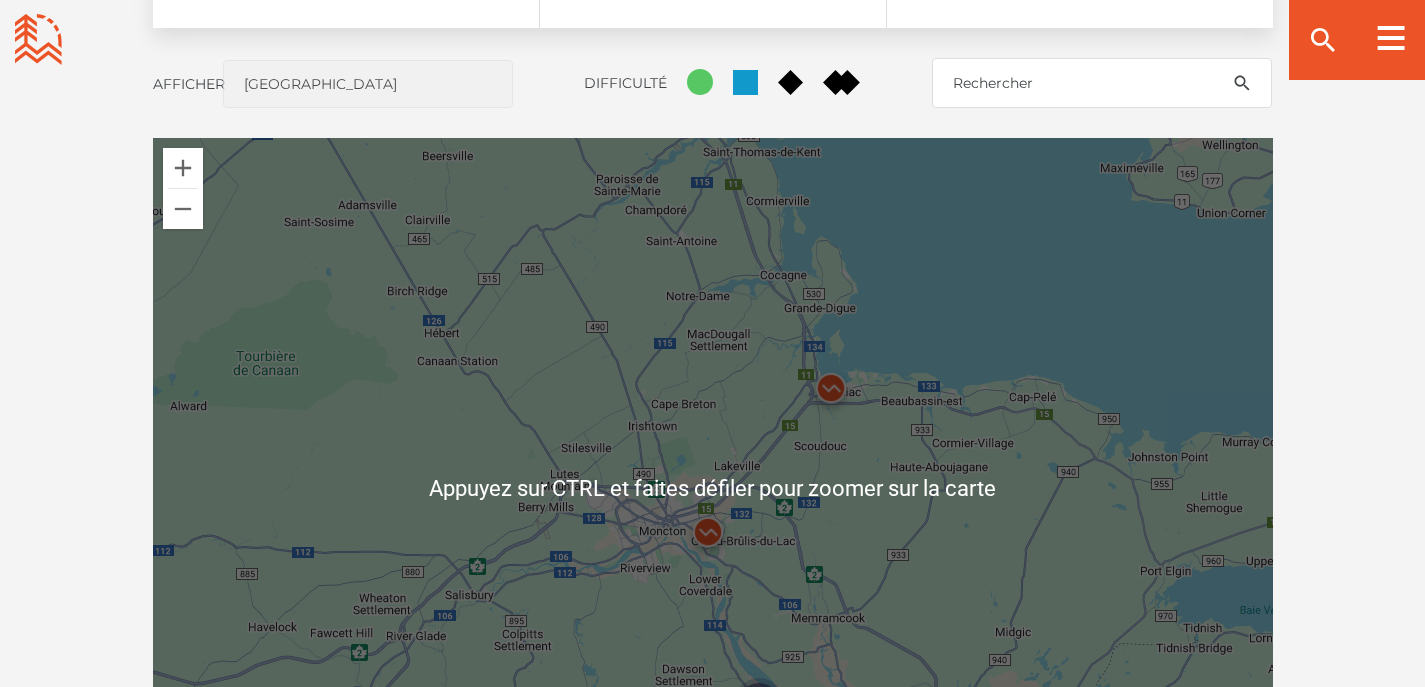 click on "2 2" at bounding box center (713, 488) 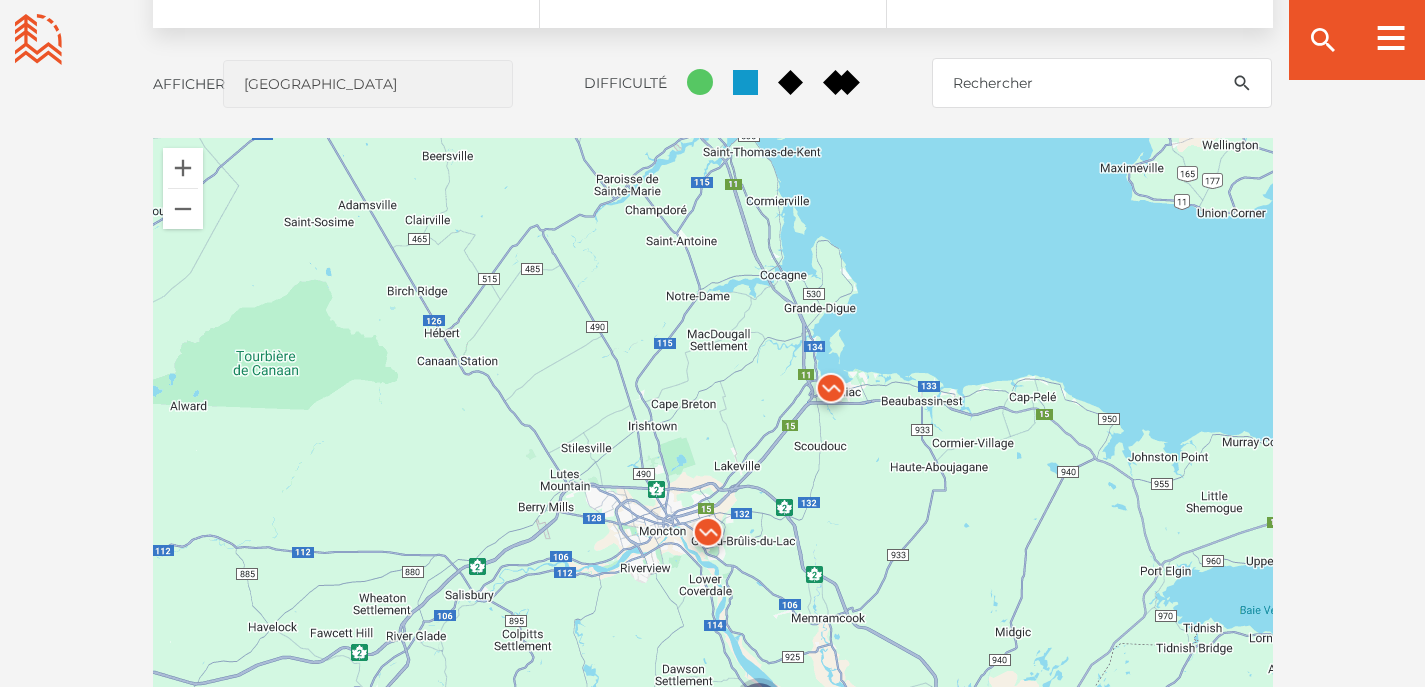 click at bounding box center [831, 393] 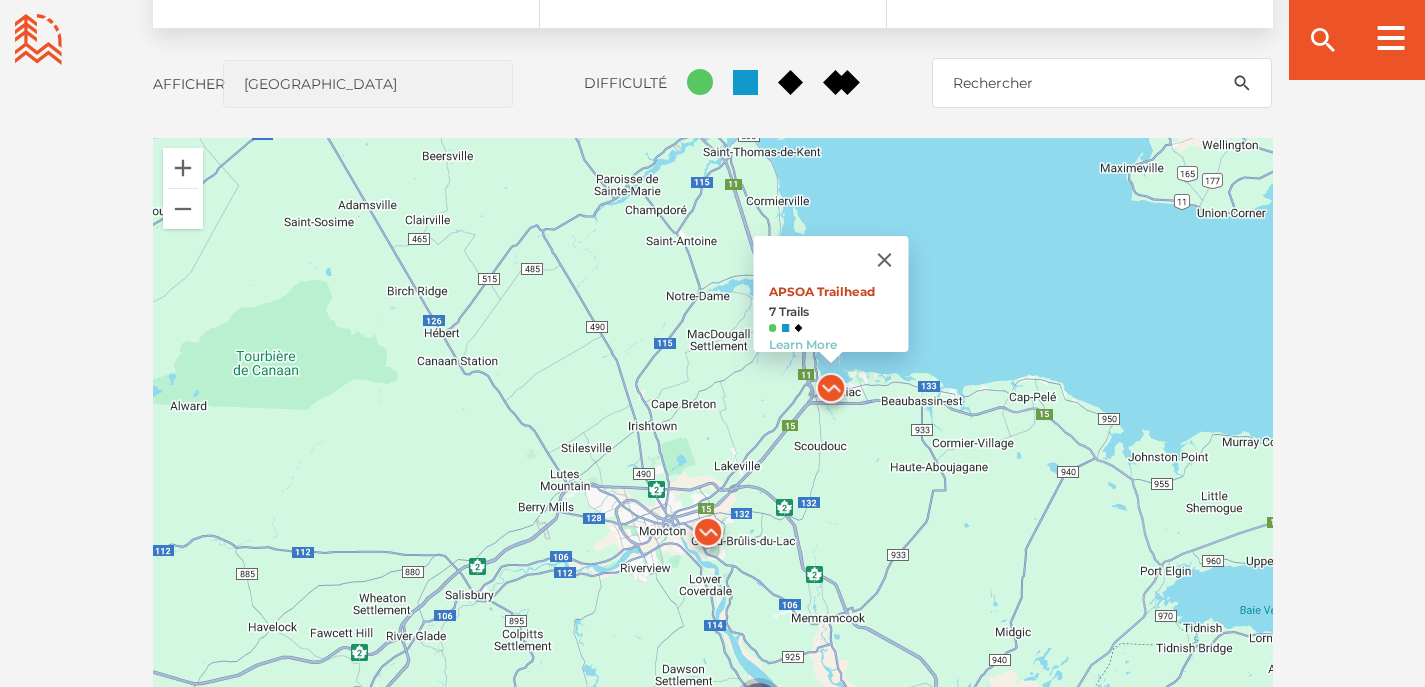 click on "APSOA Trailhead" at bounding box center (821, 291) 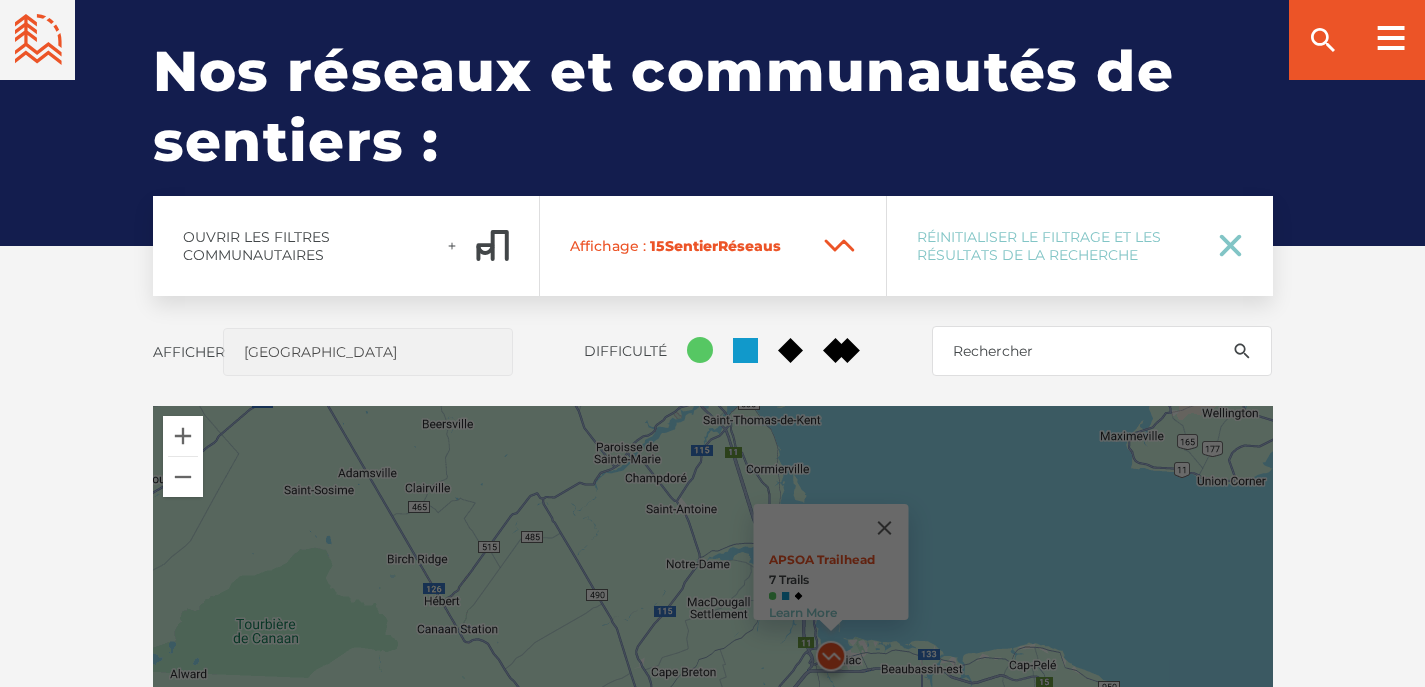 scroll, scrollTop: 1800, scrollLeft: 0, axis: vertical 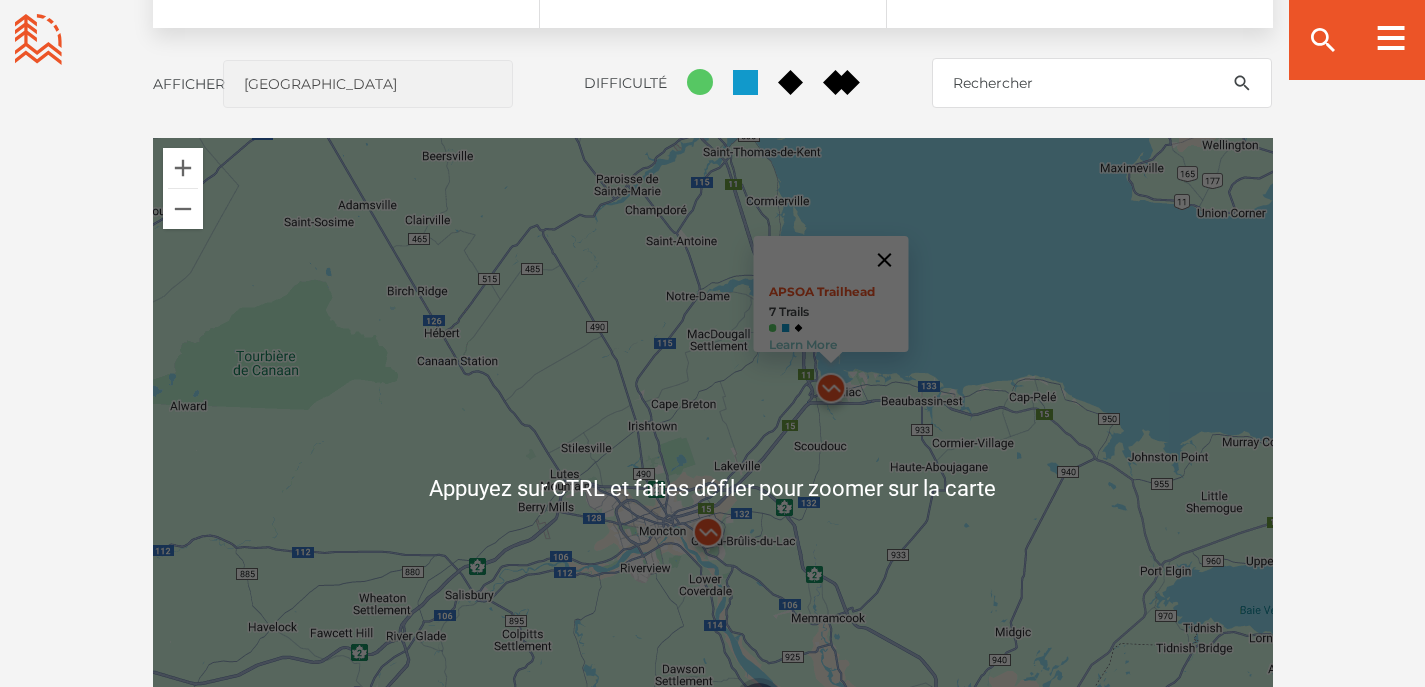 click at bounding box center (884, 260) 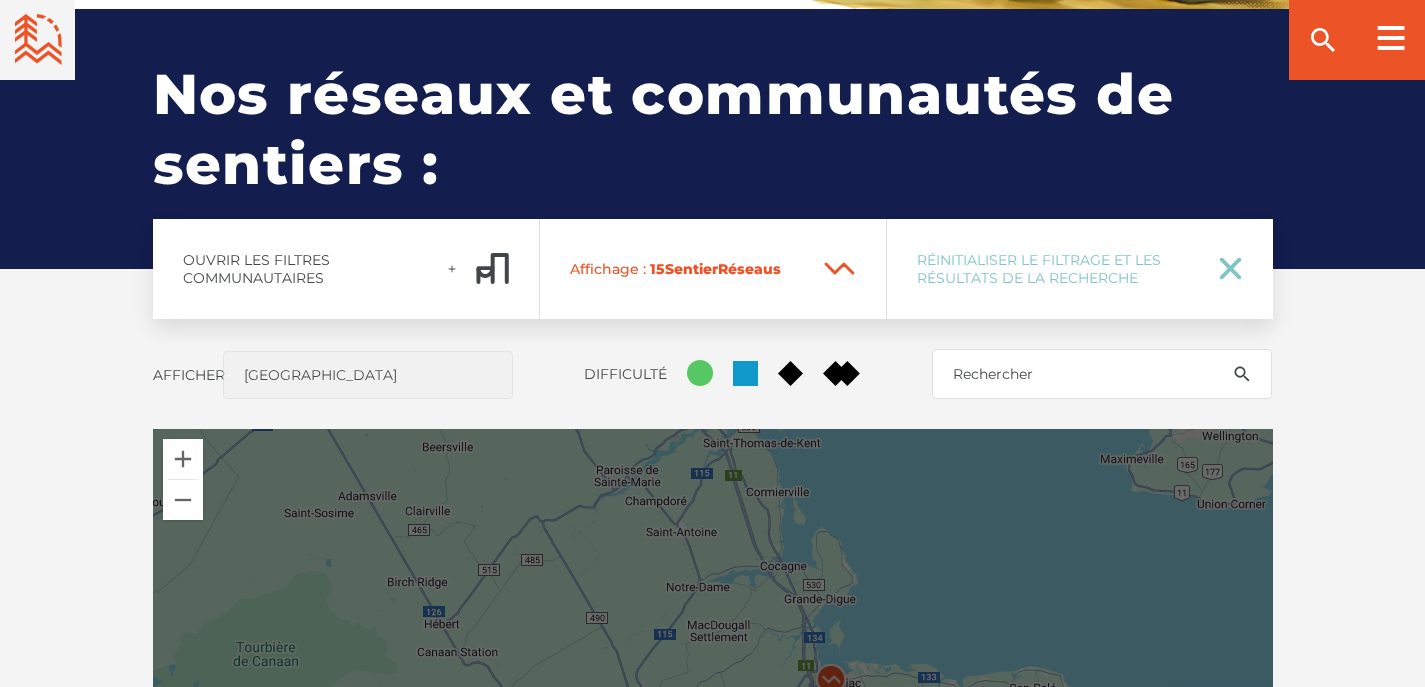 scroll, scrollTop: 1800, scrollLeft: 0, axis: vertical 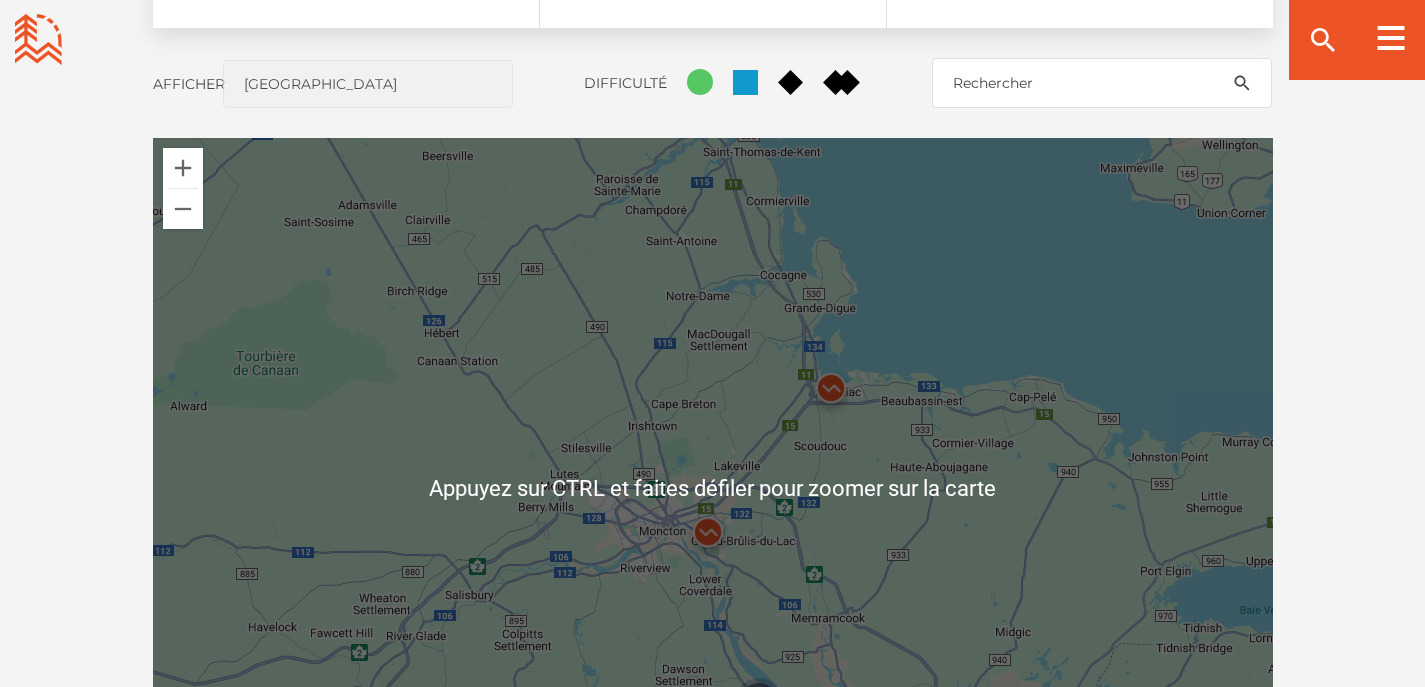 click at bounding box center (831, 393) 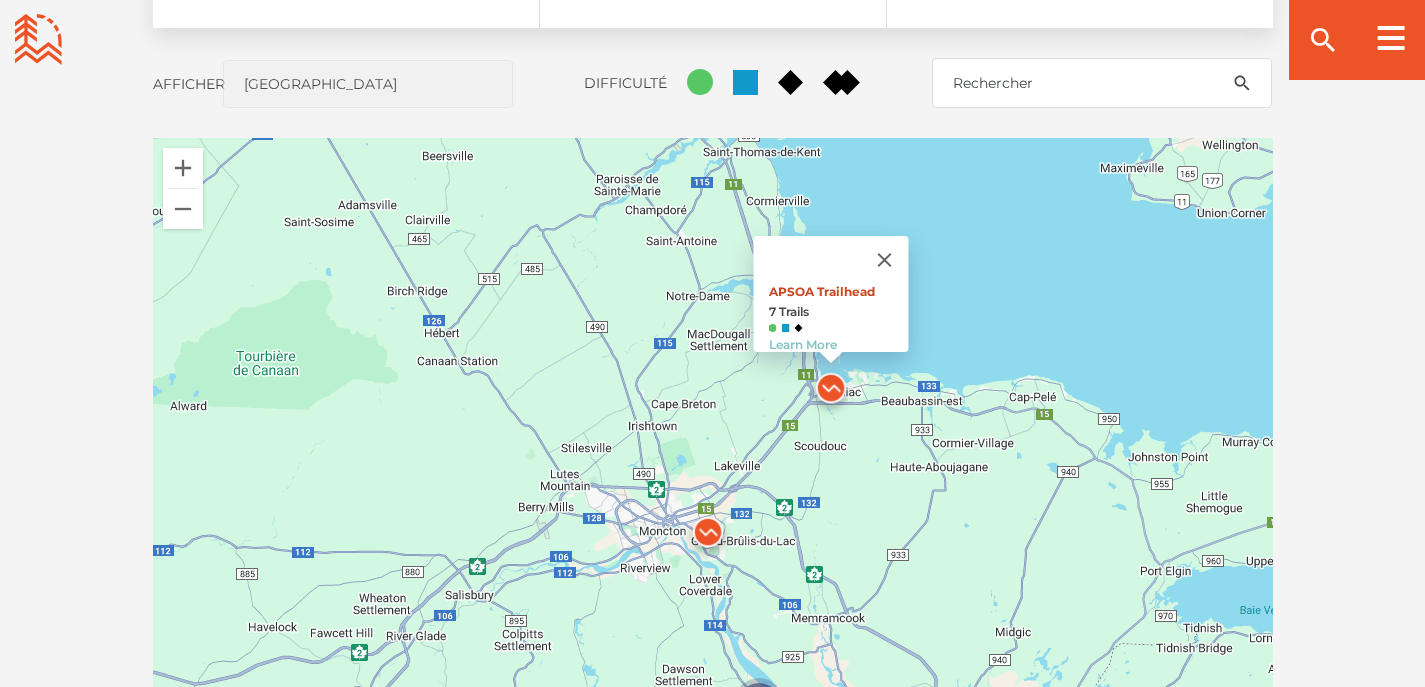 click on "APSOA Trailhead" at bounding box center (821, 291) 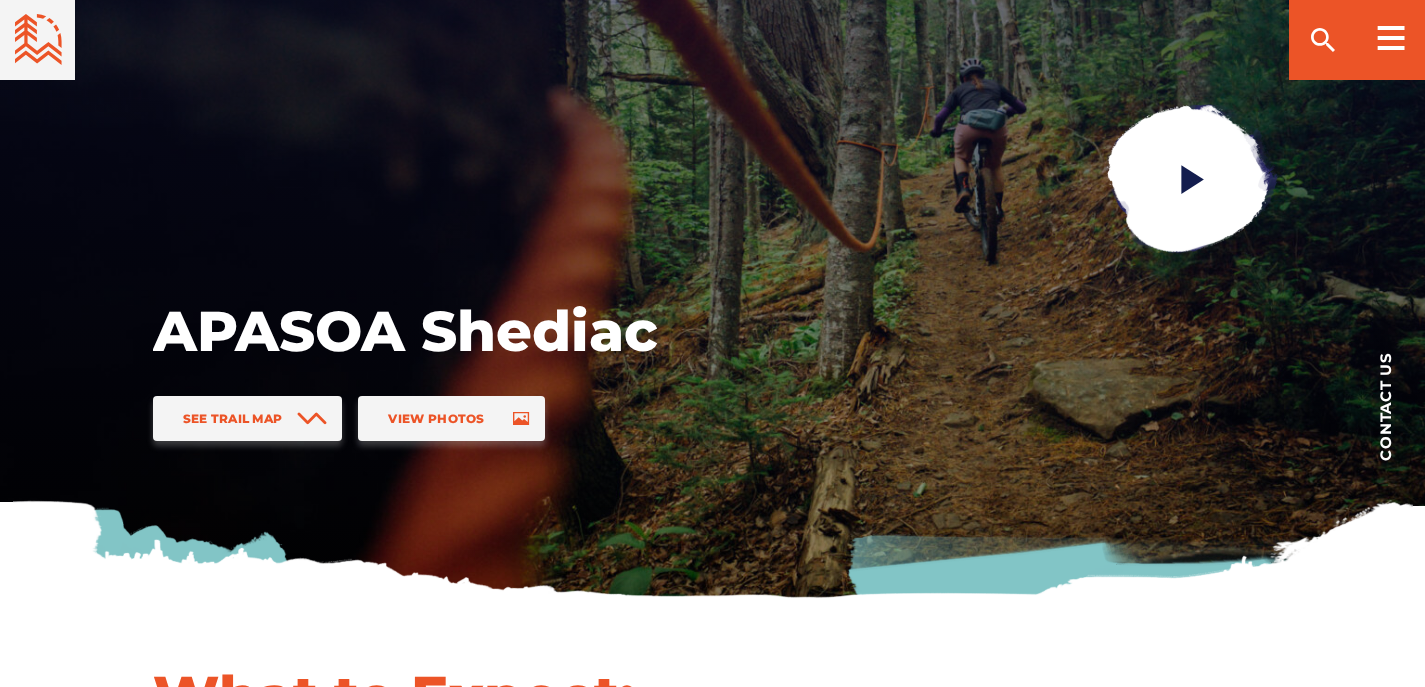 scroll, scrollTop: 100, scrollLeft: 0, axis: vertical 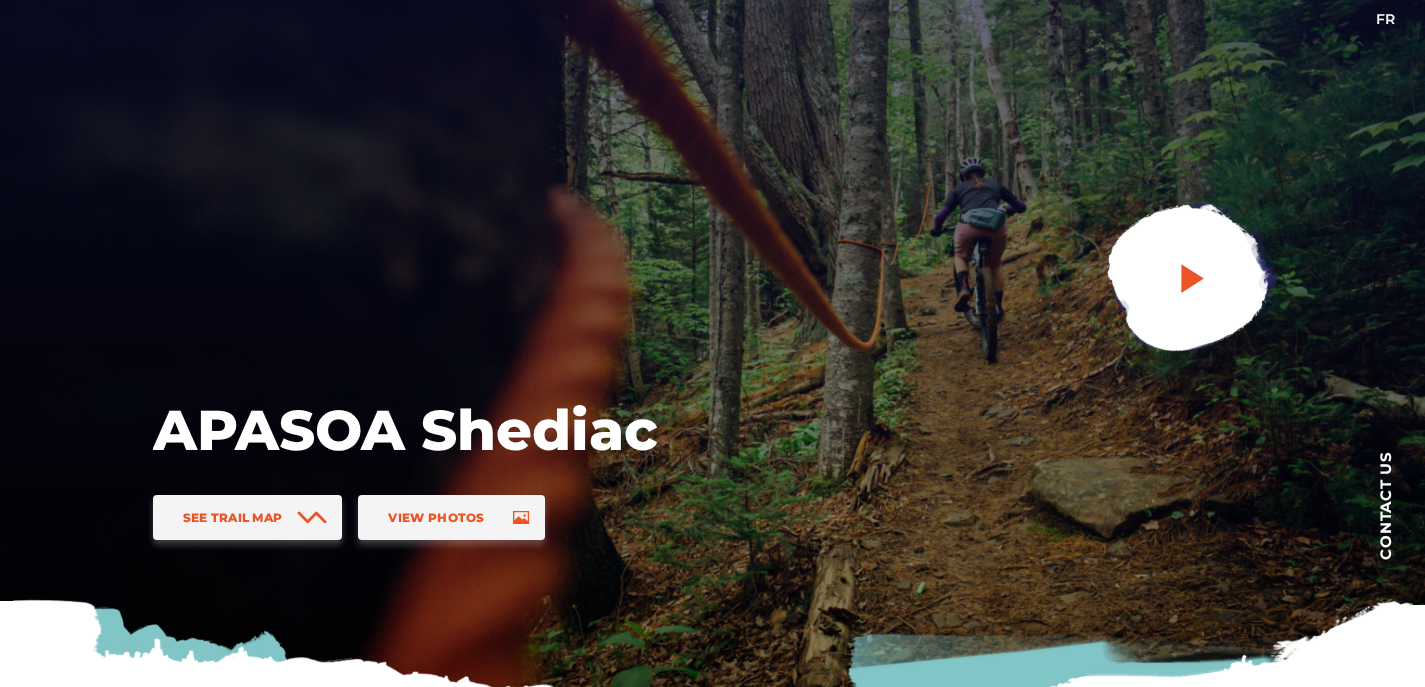 click 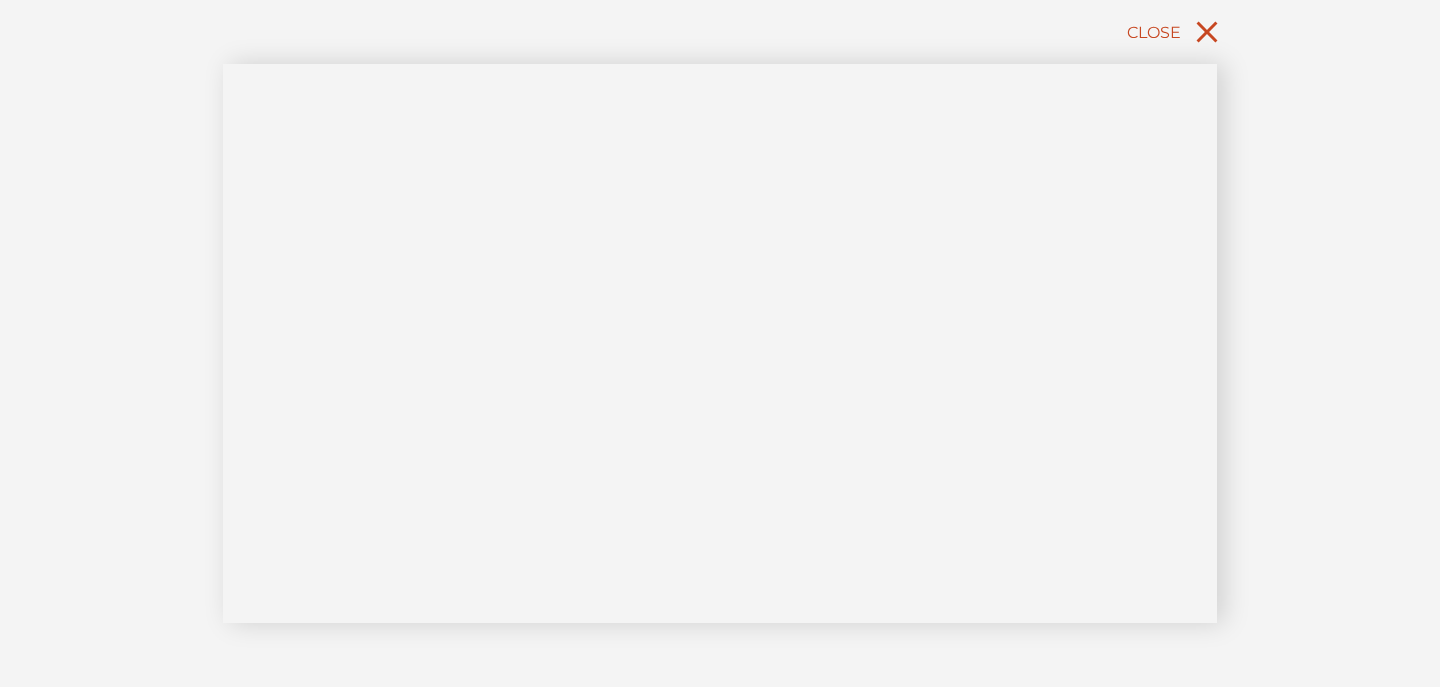 click 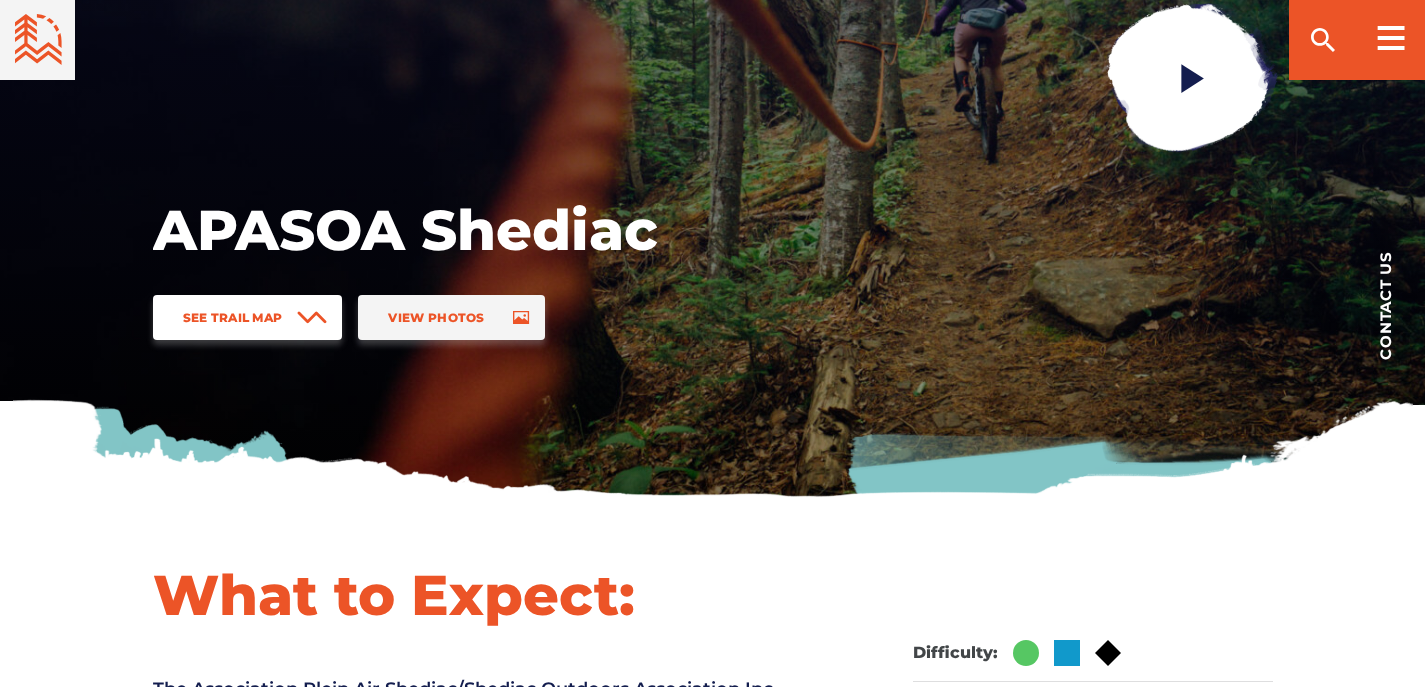 click on "See Trail Map" at bounding box center (248, 317) 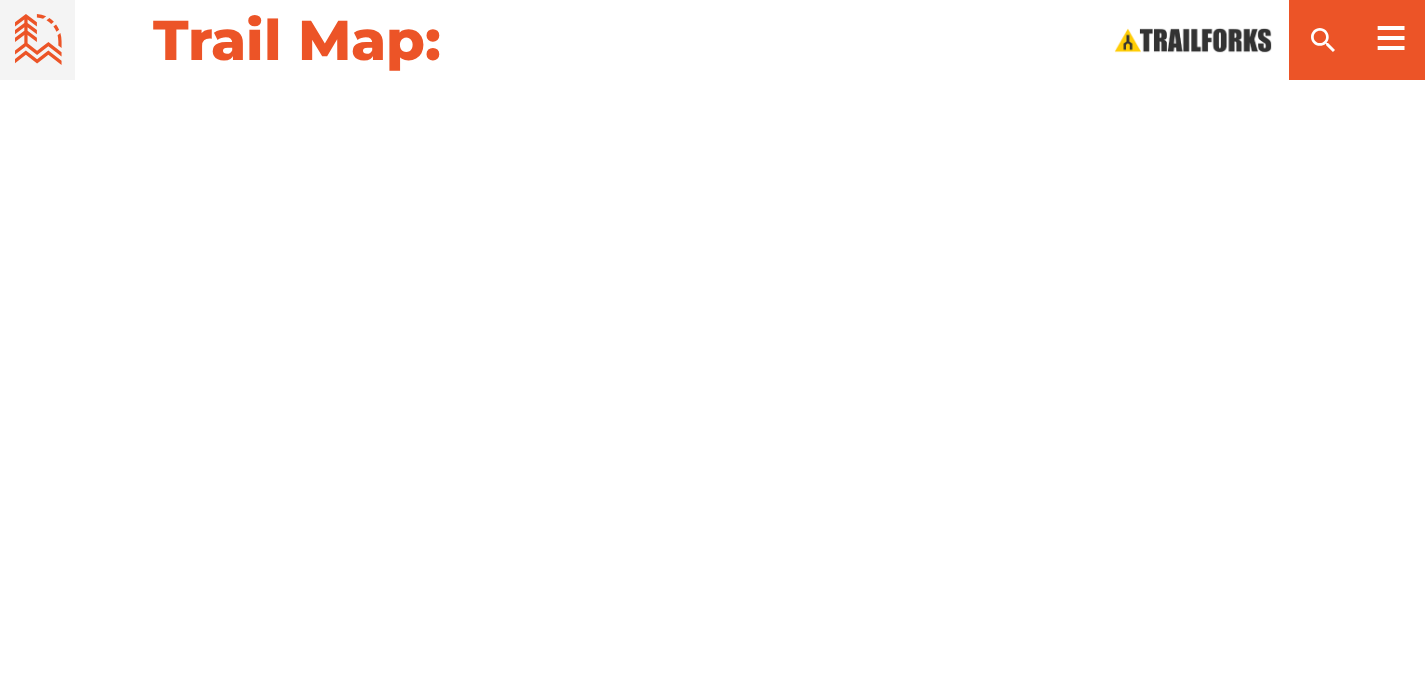 scroll, scrollTop: 2139, scrollLeft: 0, axis: vertical 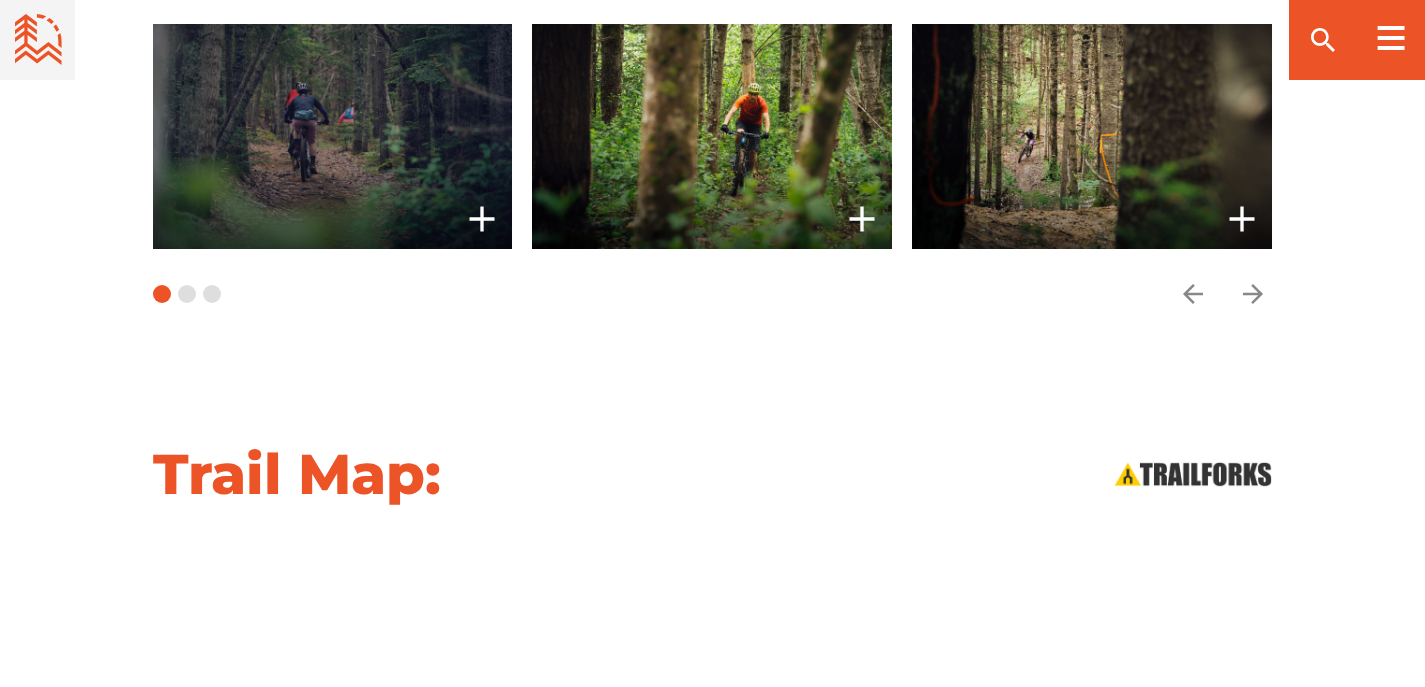 click 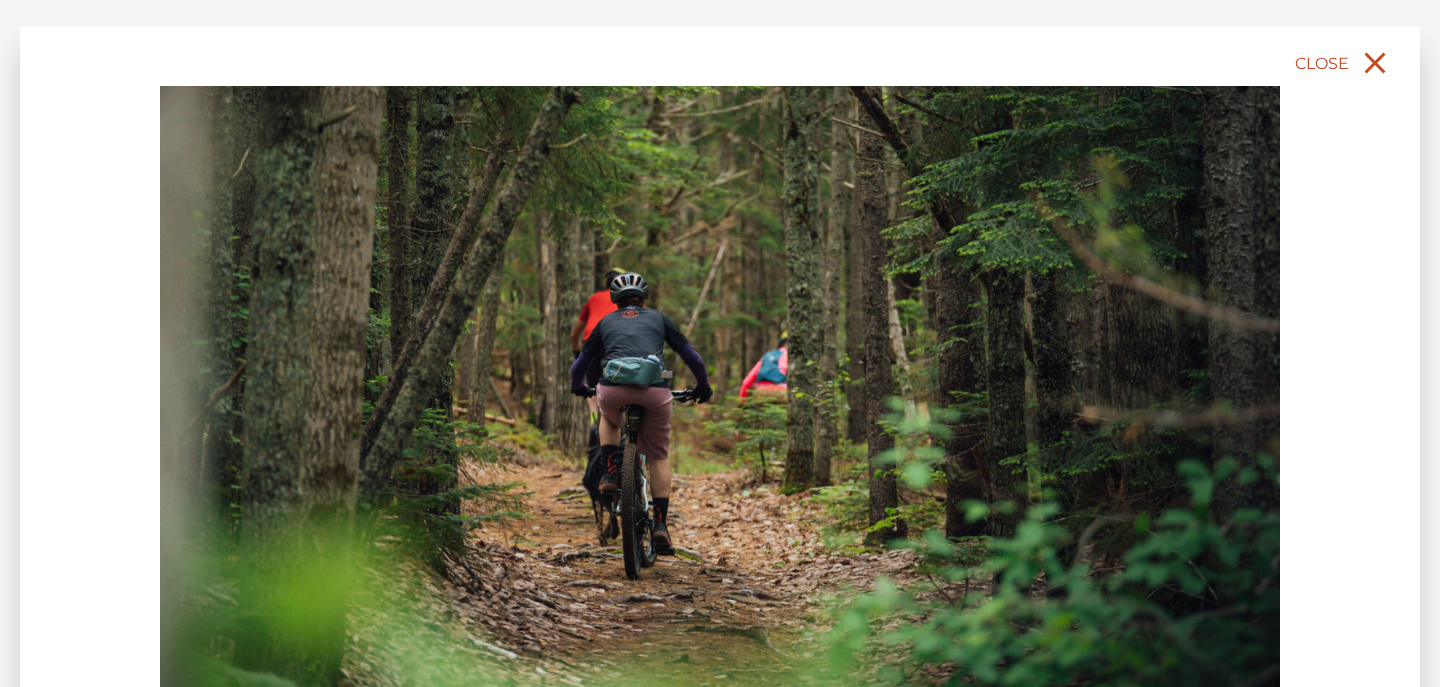 click 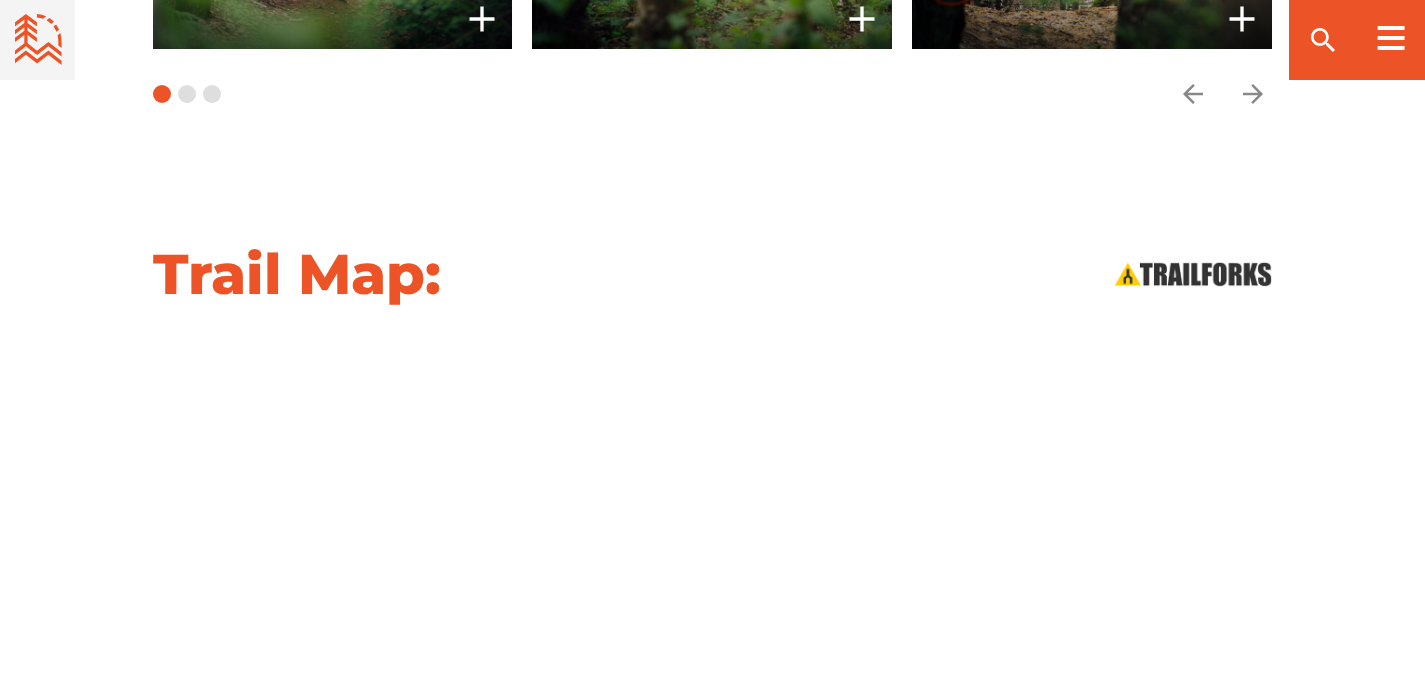 scroll, scrollTop: 1600, scrollLeft: 0, axis: vertical 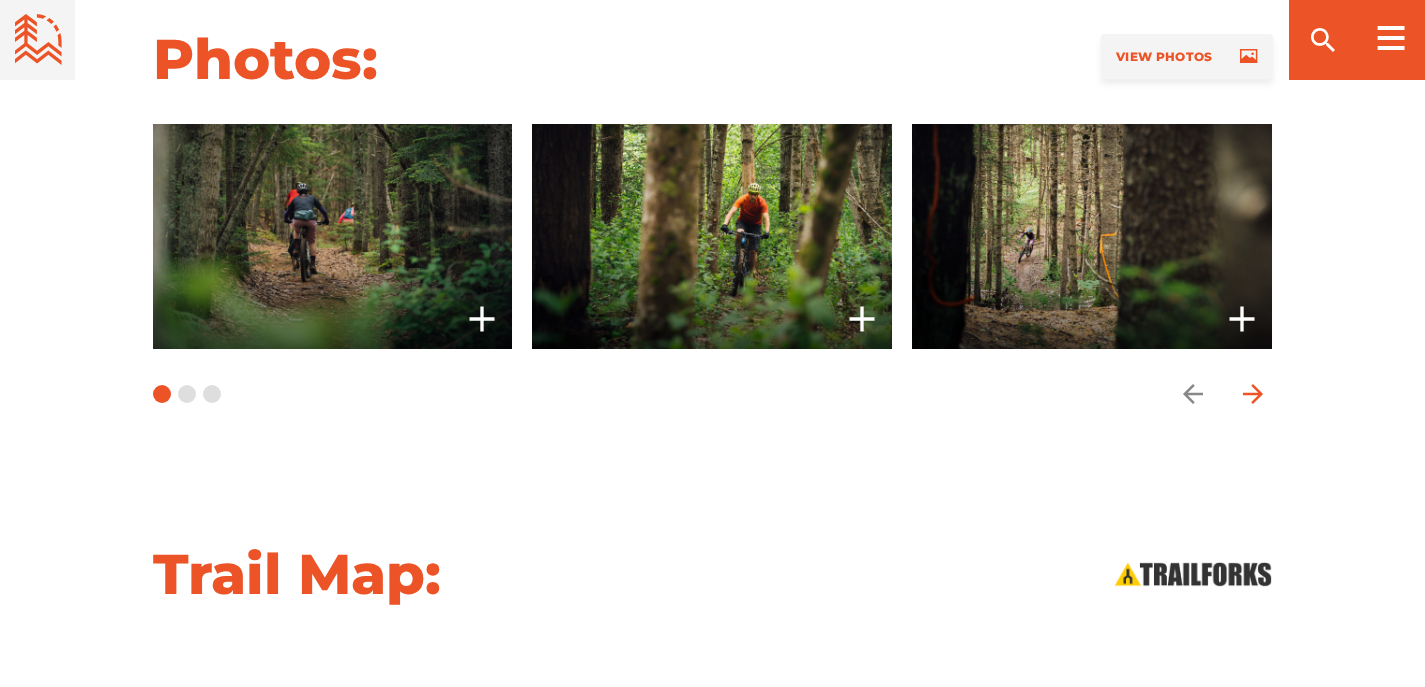 click 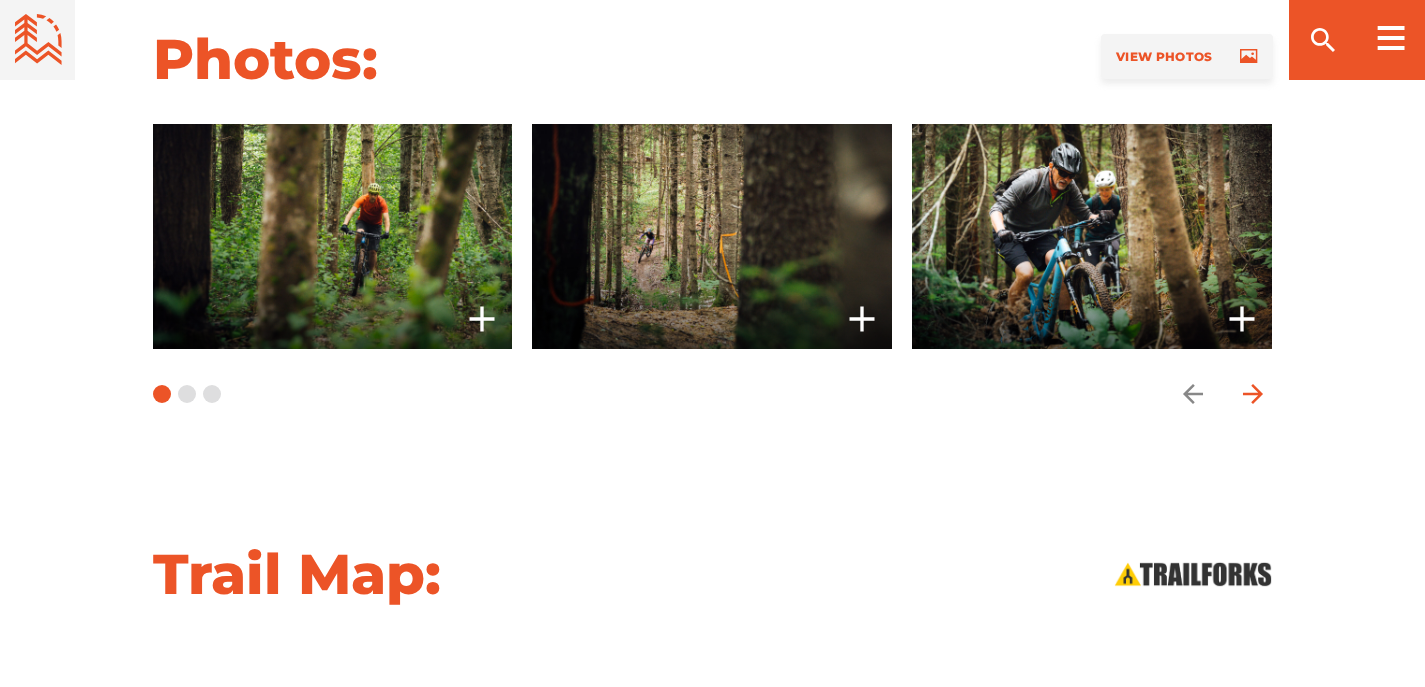 click 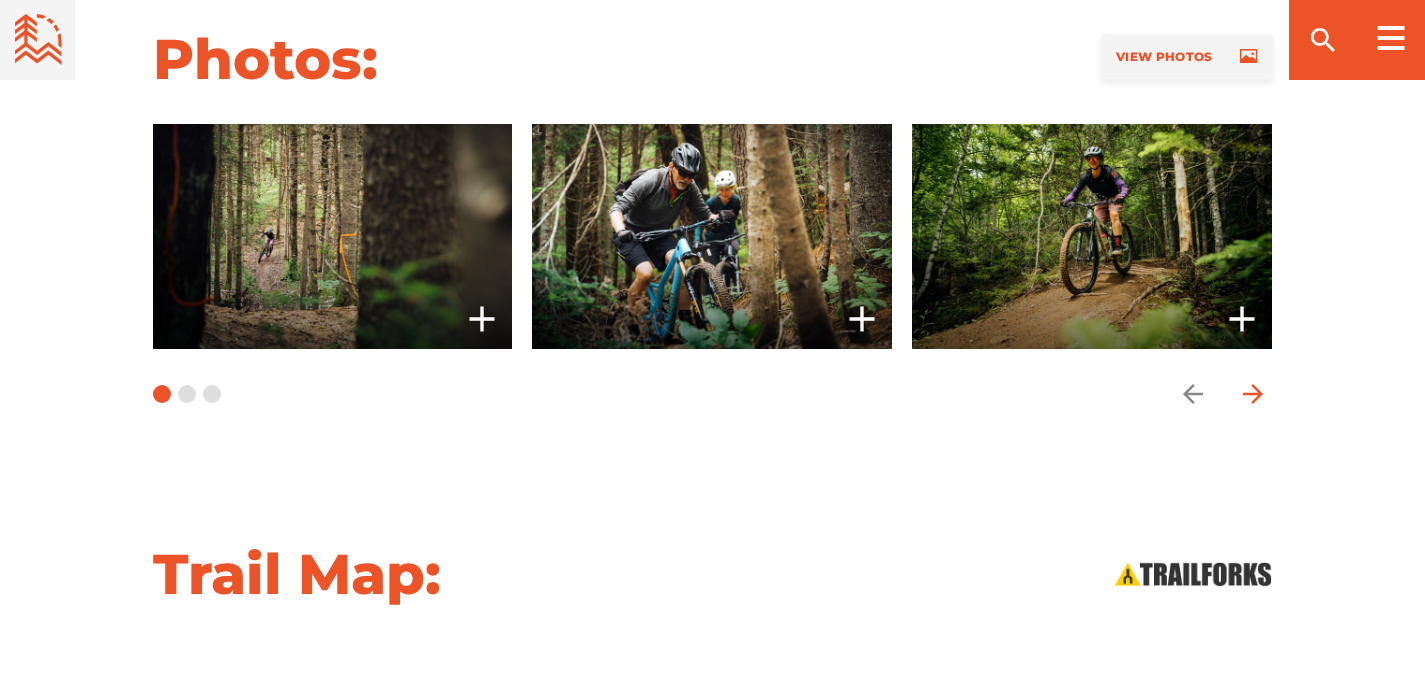 click 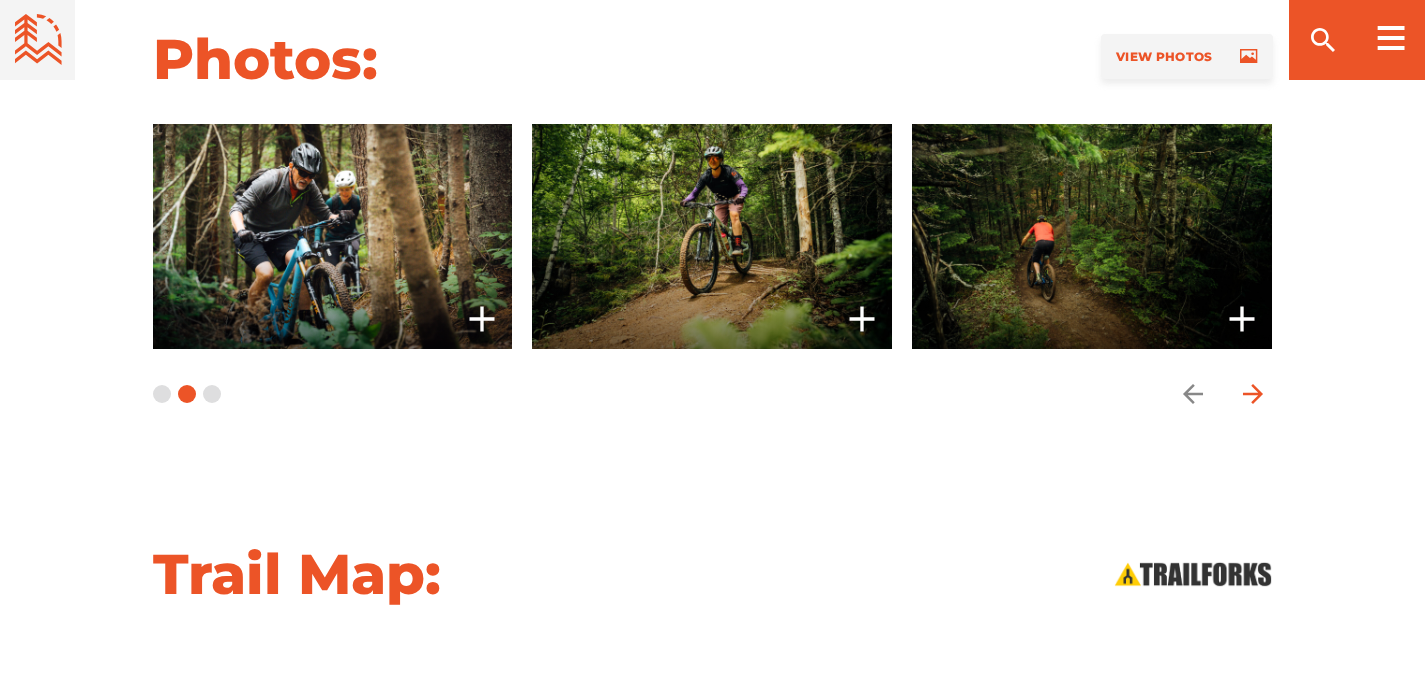 click 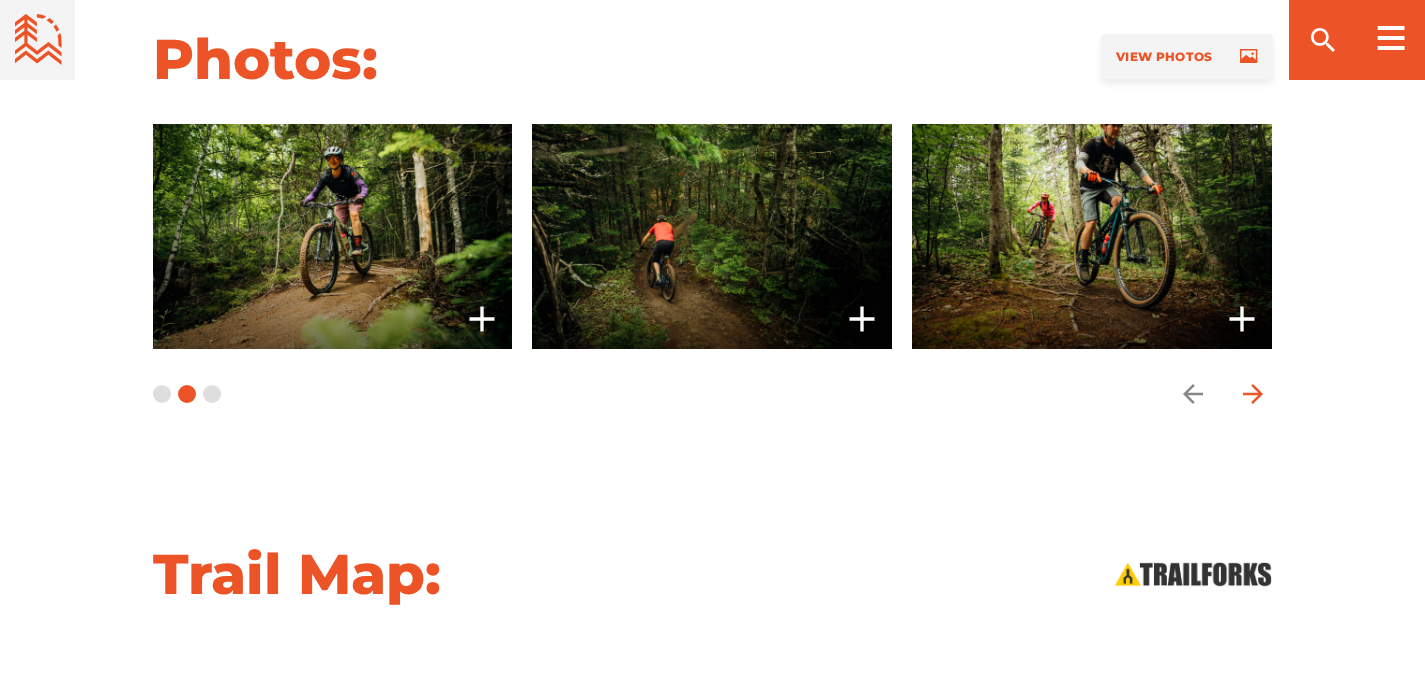 click 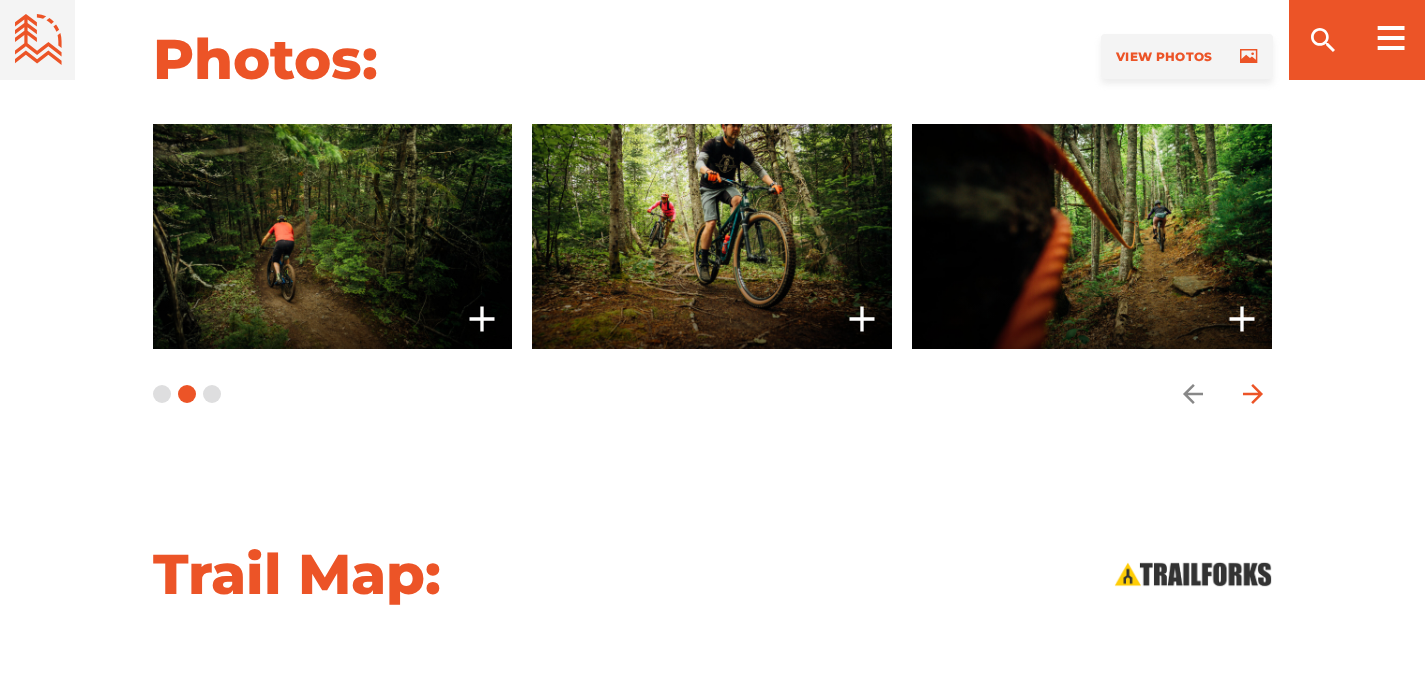 click 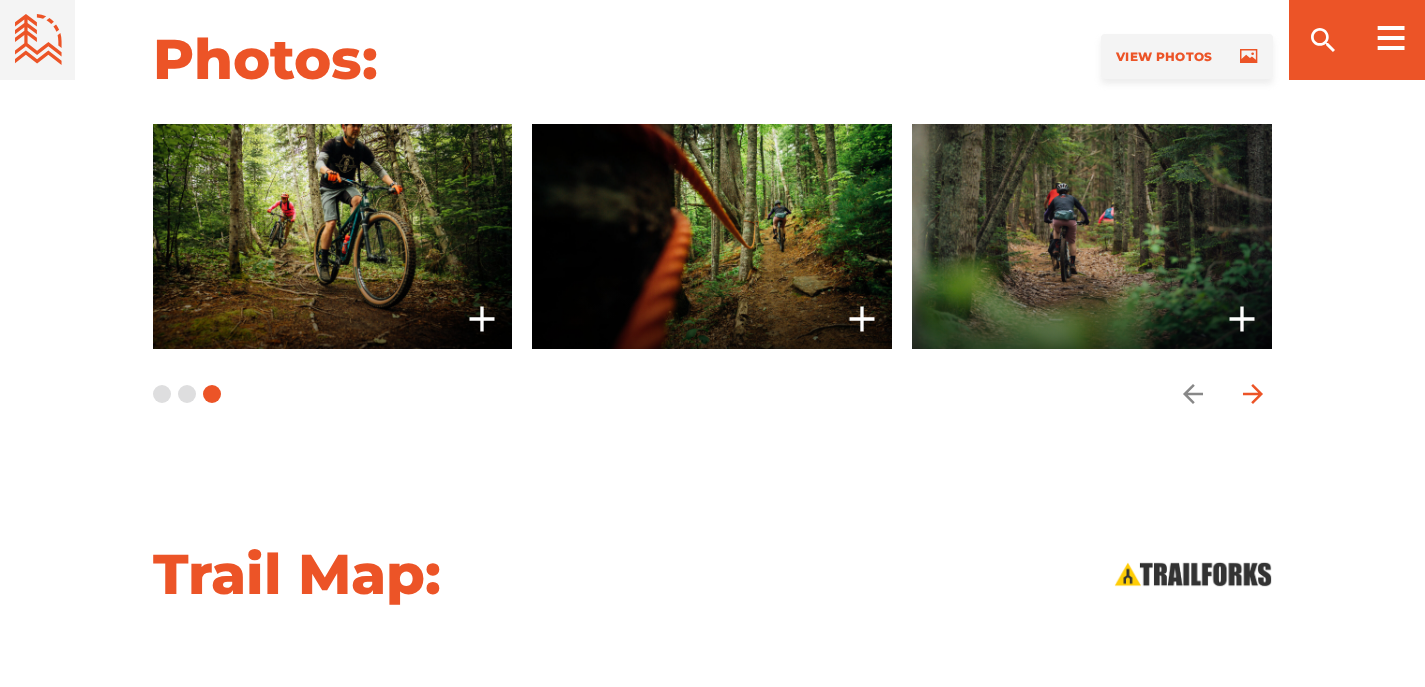 click 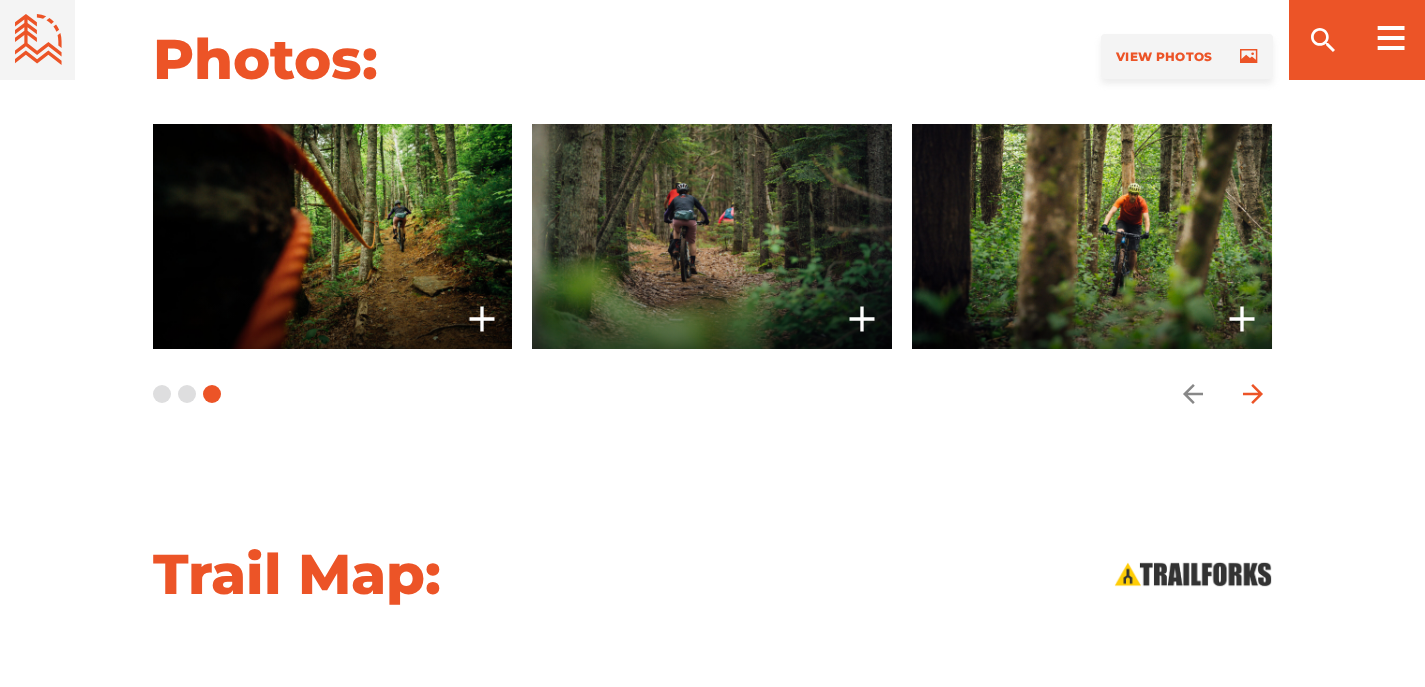 click at bounding box center [1253, 394] 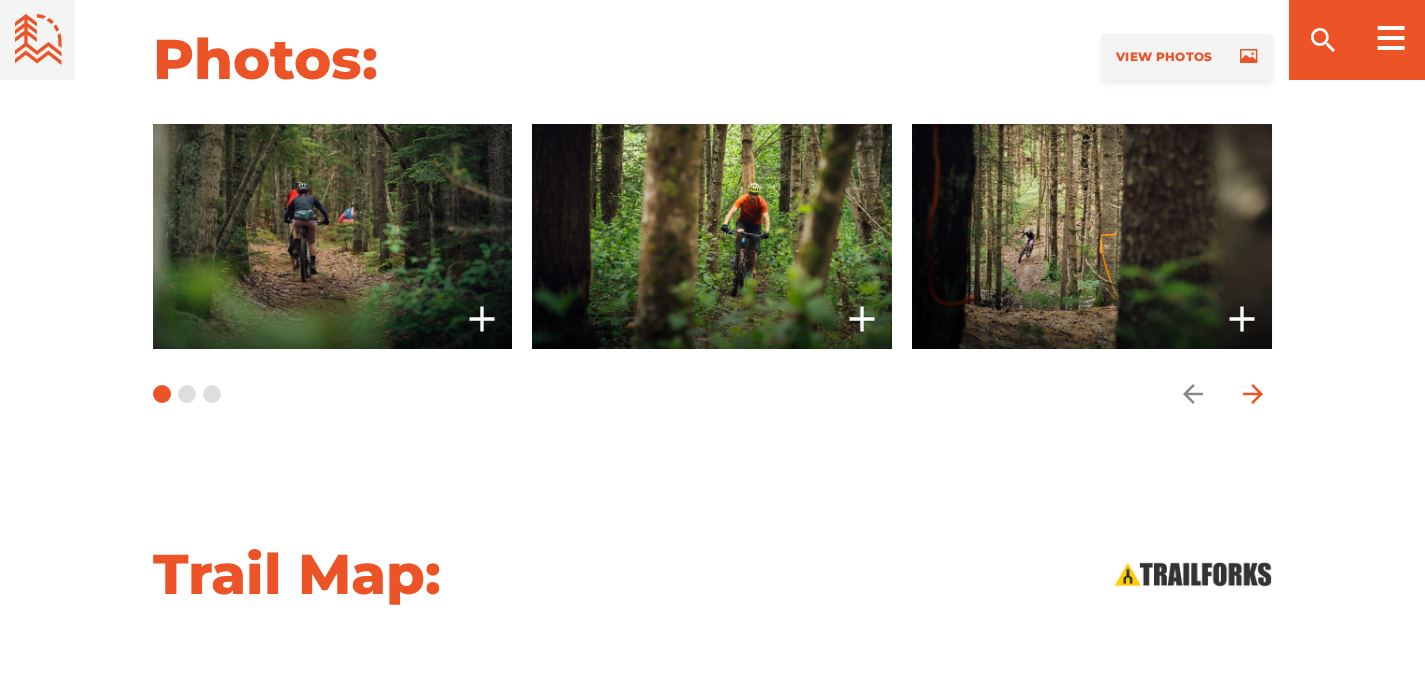 click at bounding box center [1253, 394] 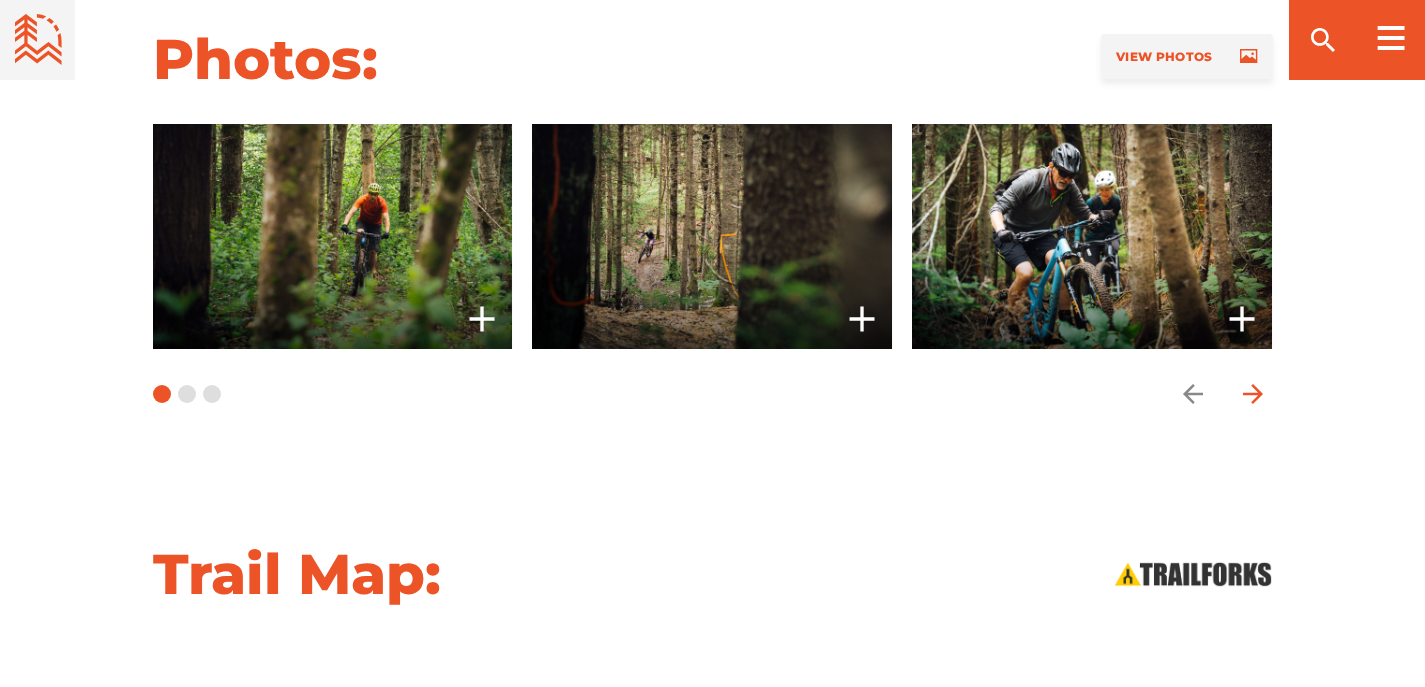 click 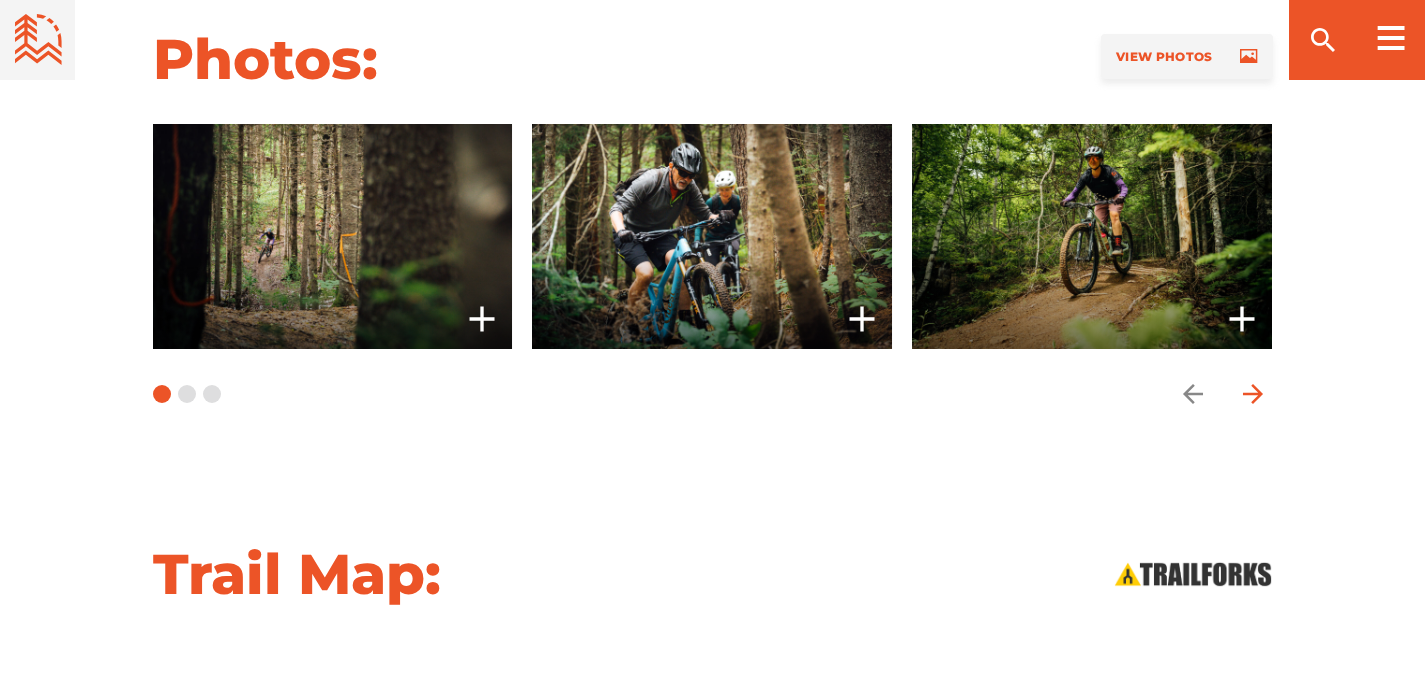 click 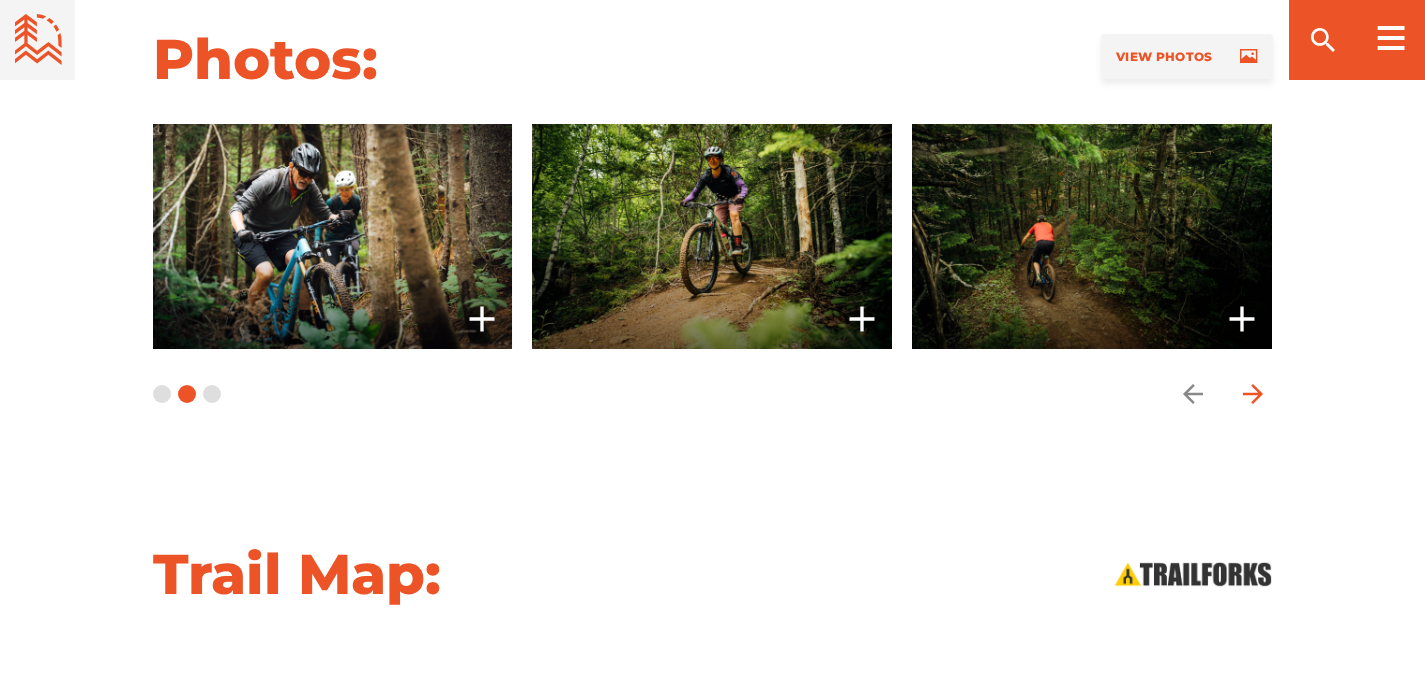 click 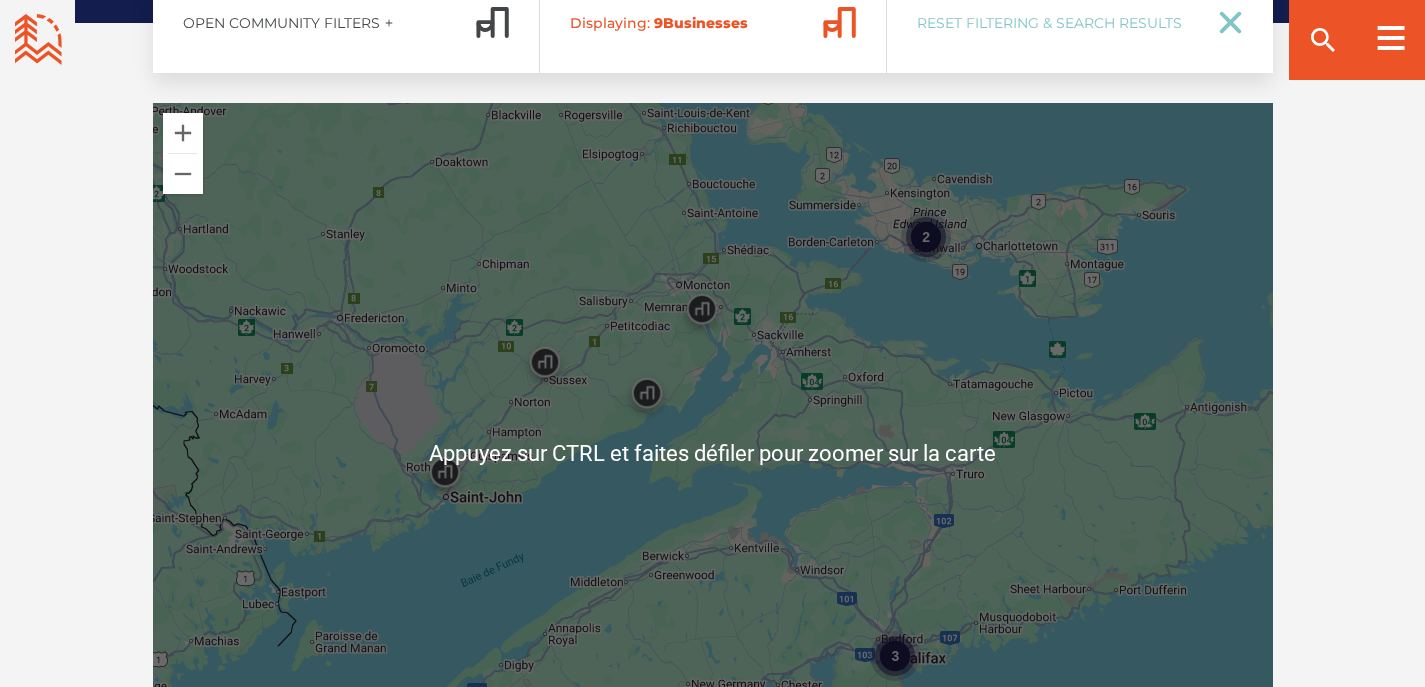 scroll, scrollTop: 3300, scrollLeft: 0, axis: vertical 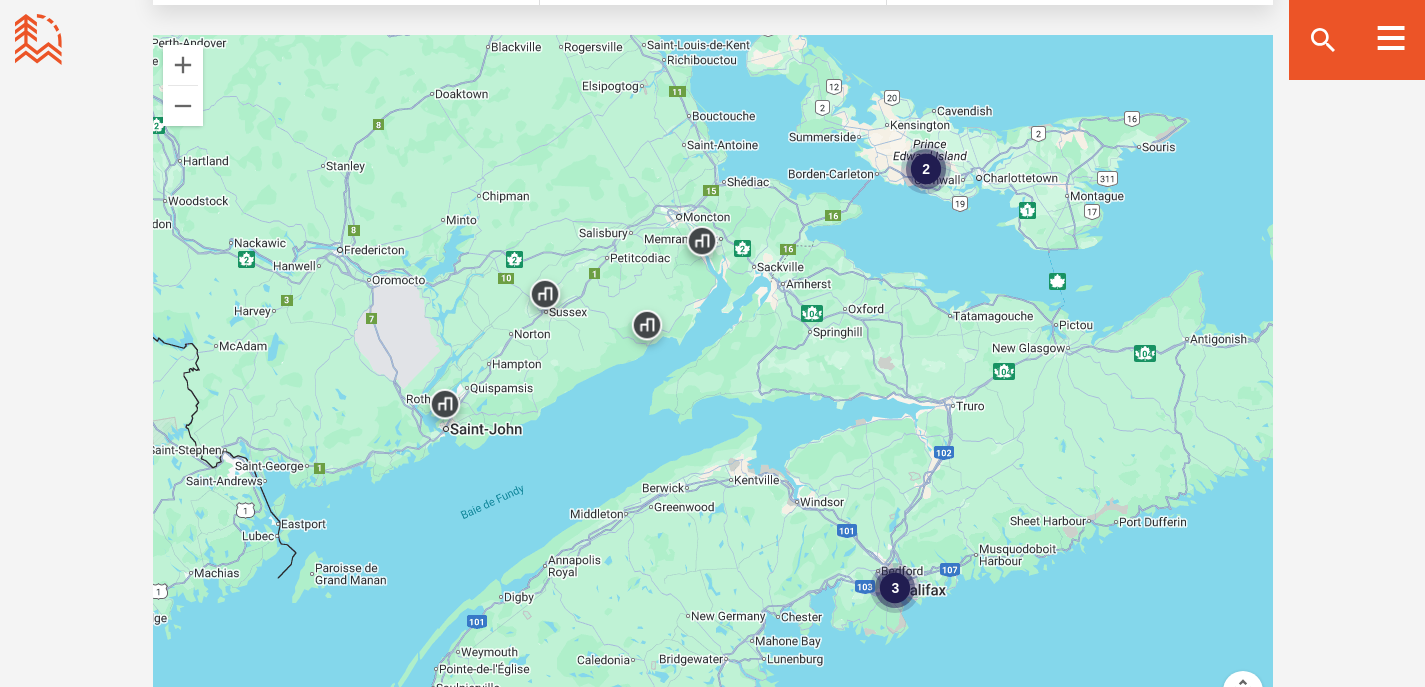 click at bounding box center [647, 330] 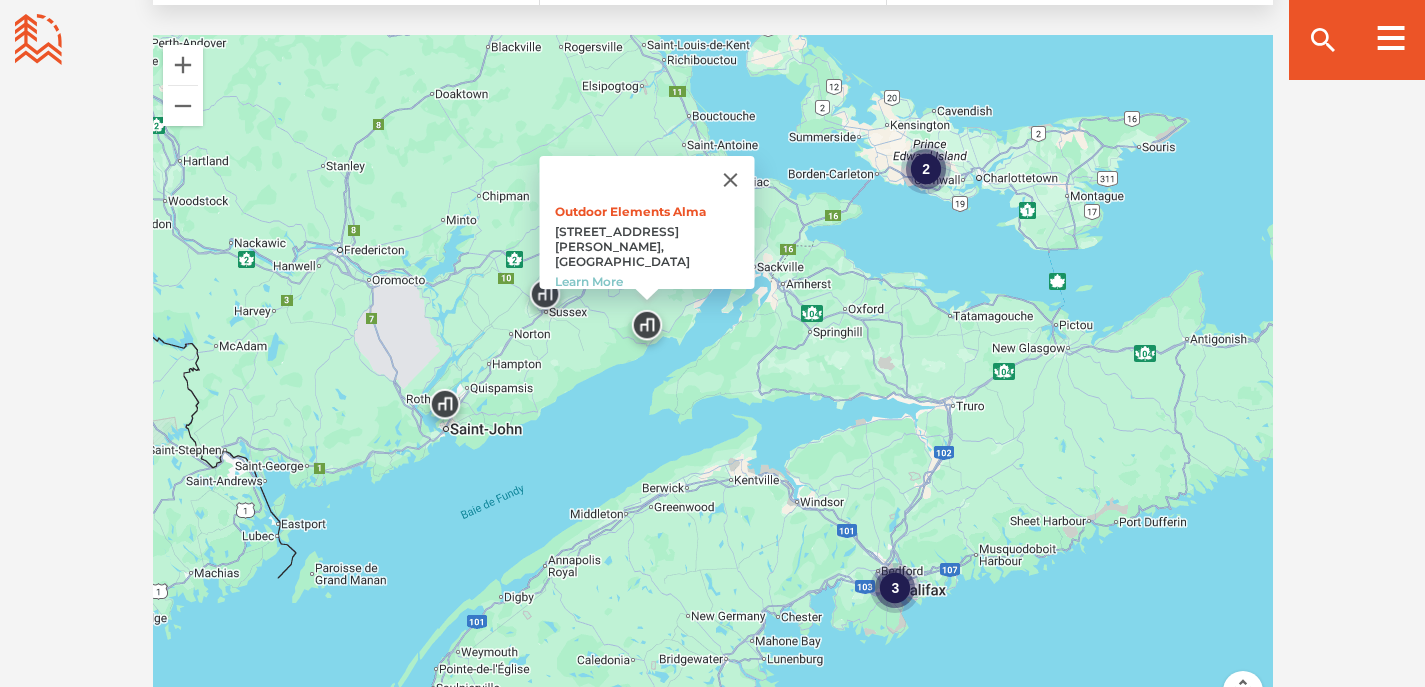 click at bounding box center (545, 299) 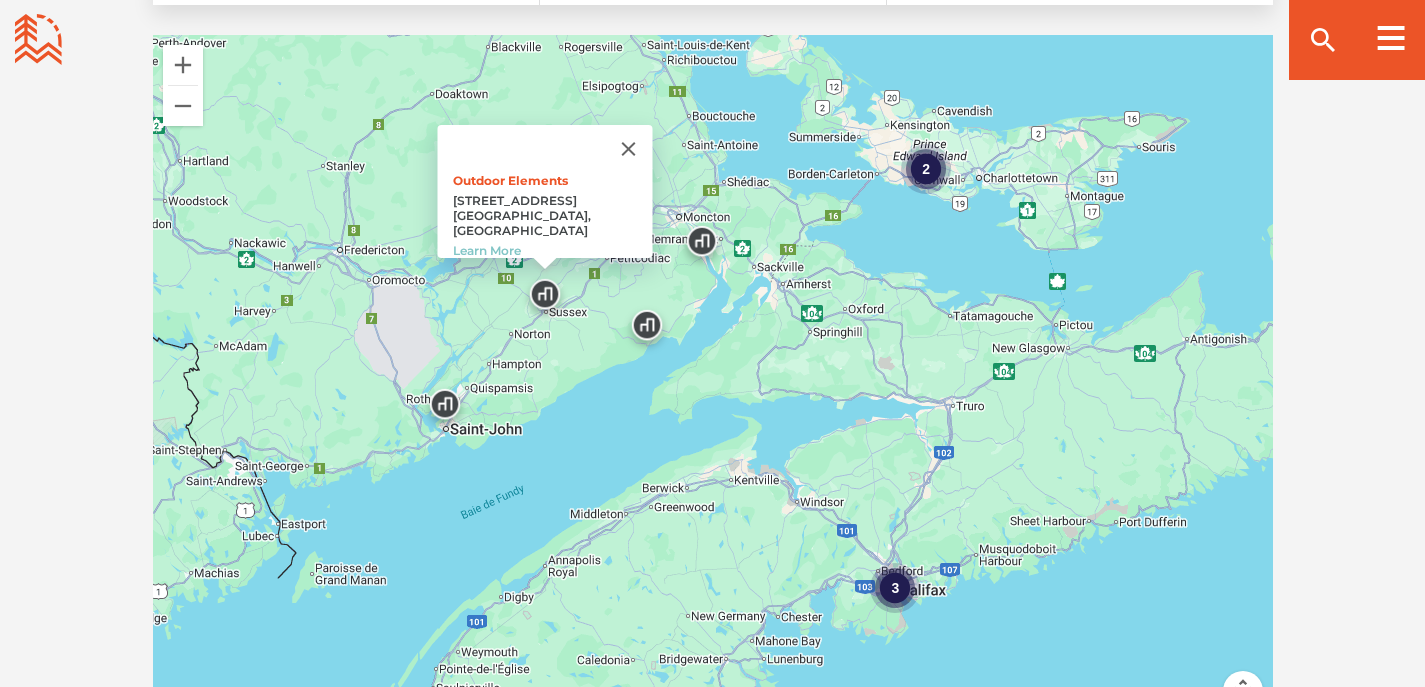 click at bounding box center [628, 149] 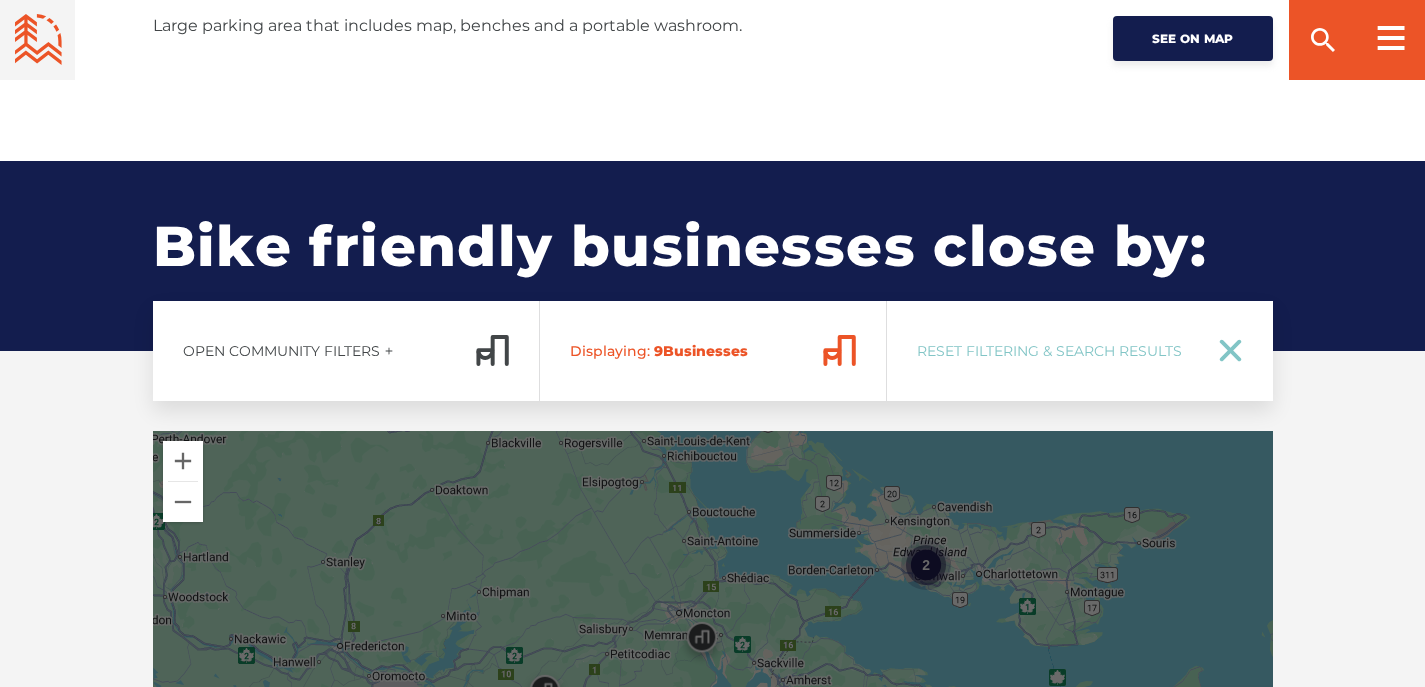scroll, scrollTop: 2900, scrollLeft: 0, axis: vertical 